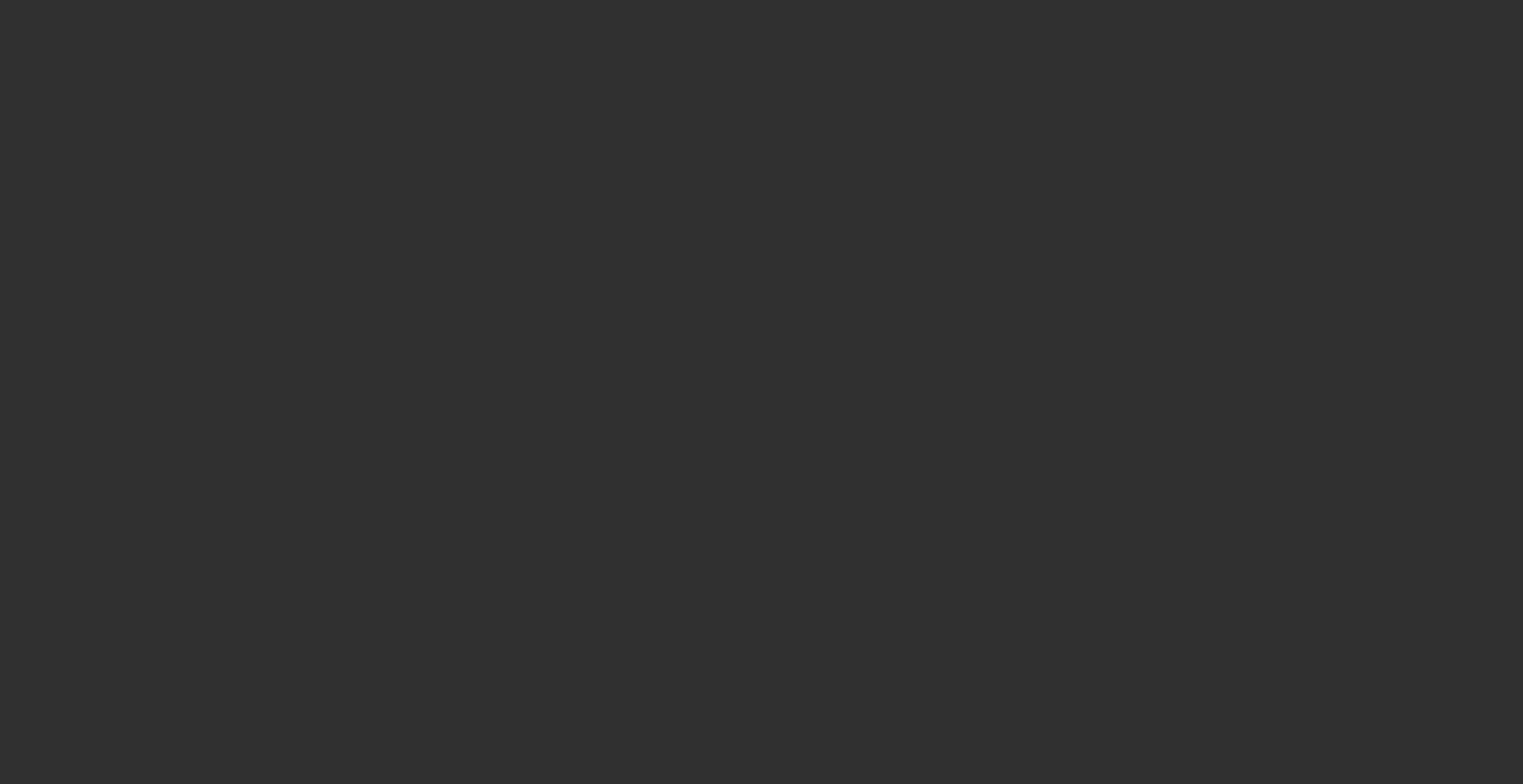 scroll, scrollTop: 0, scrollLeft: 0, axis: both 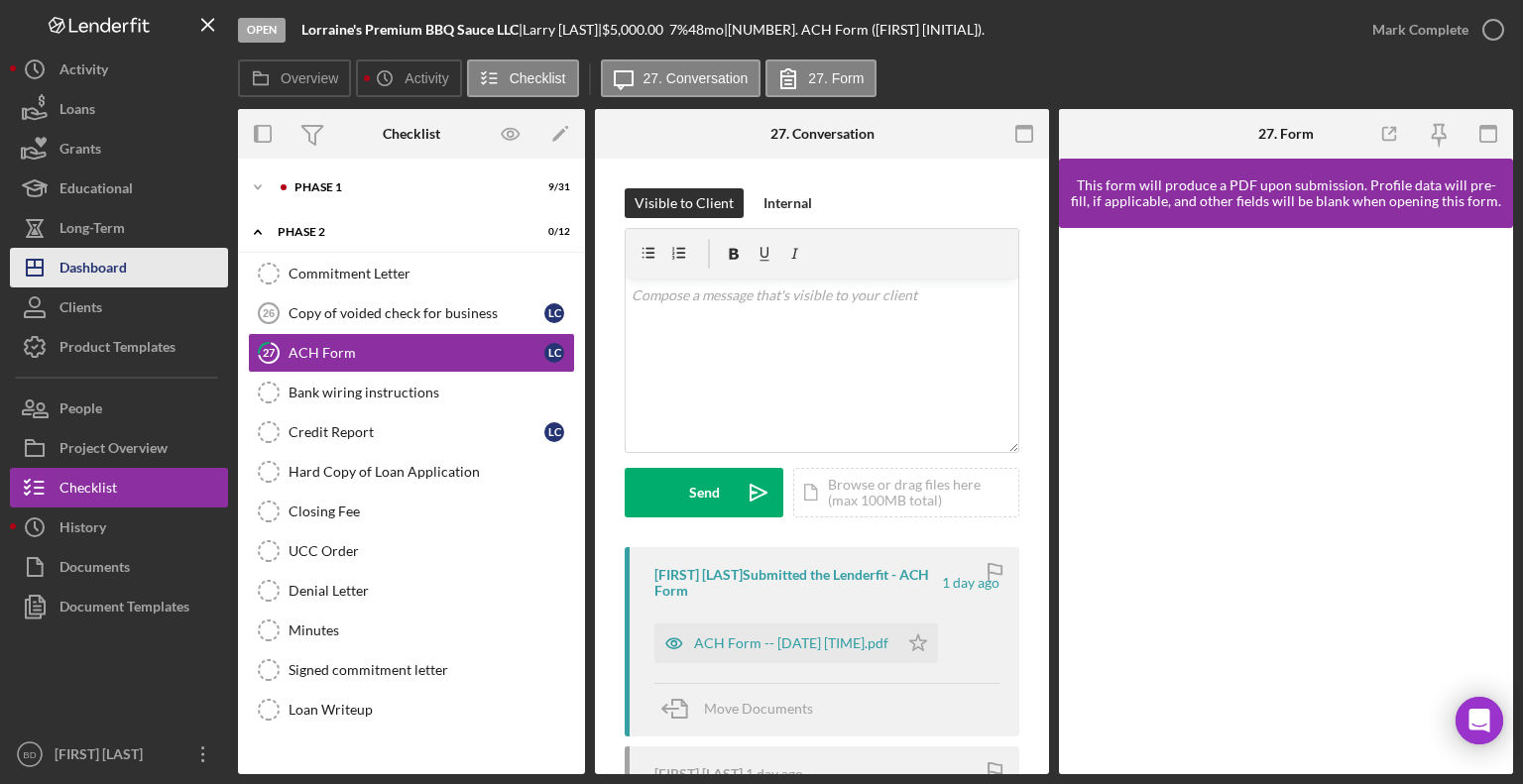 click on "Dashboard" at bounding box center [93, 270] 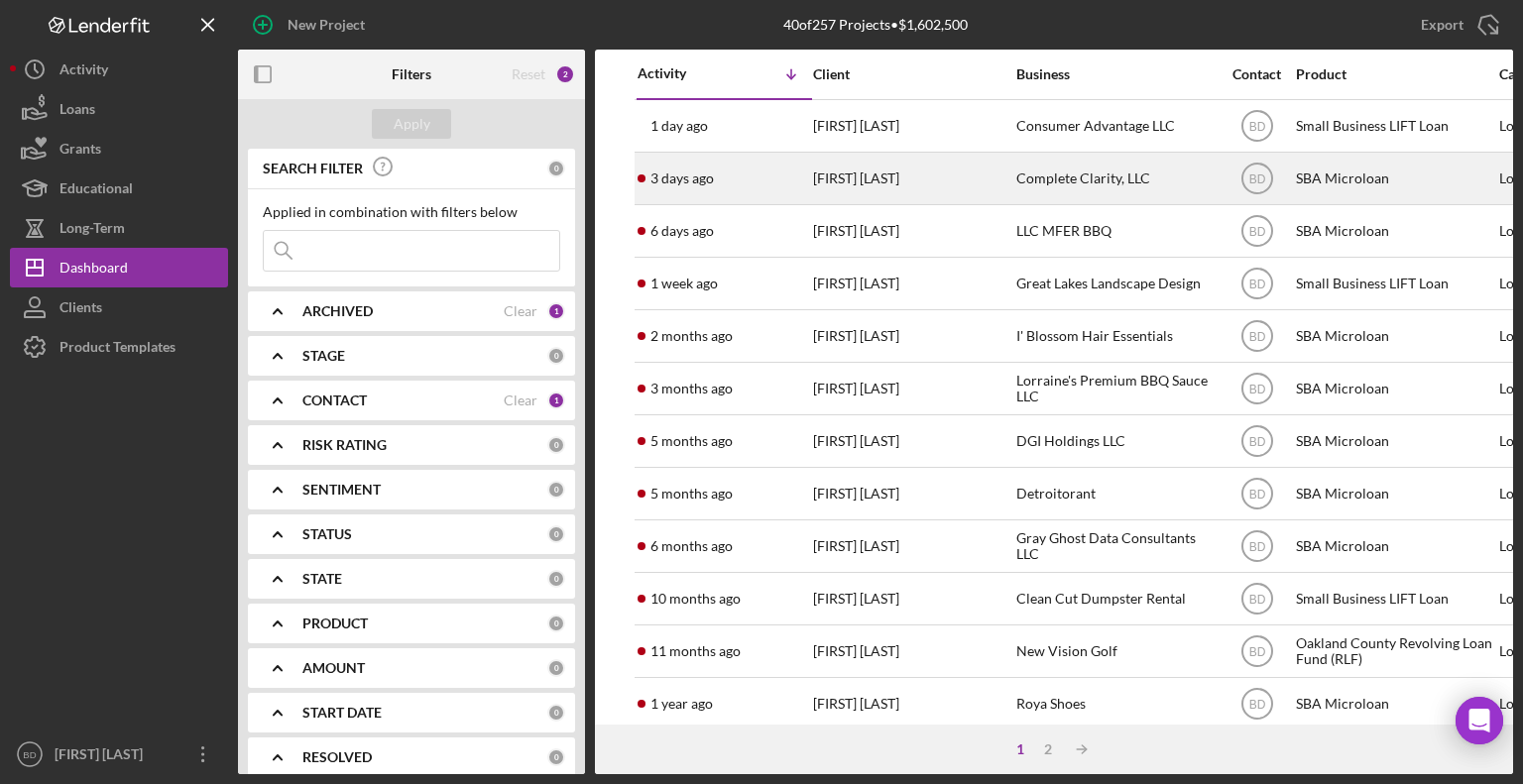 click on "Complete Clarity, LLC" at bounding box center (1115, 178) 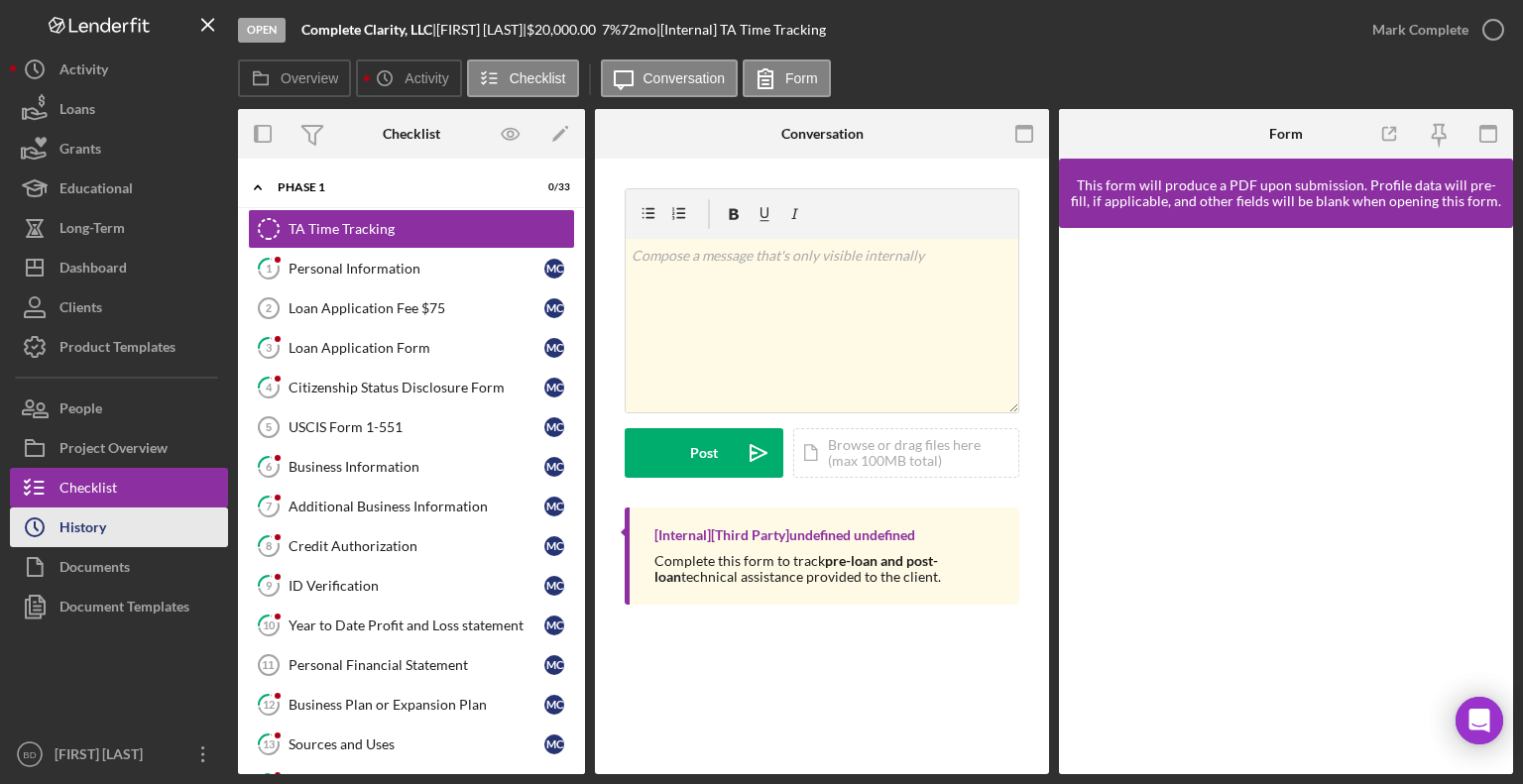 click on "Icon/History History" at bounding box center (119, 527) 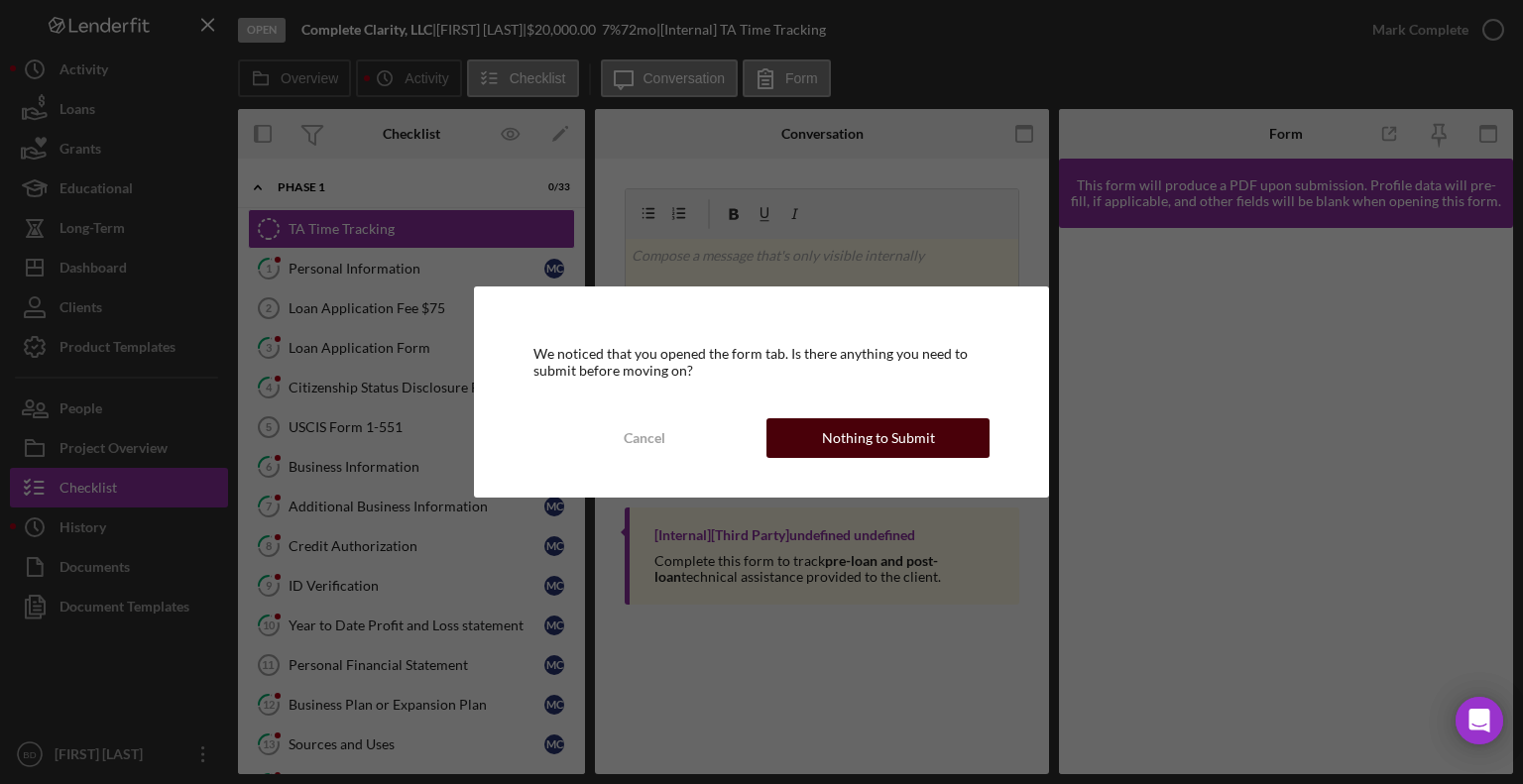 click on "Nothing to Submit" at bounding box center [879, 438] 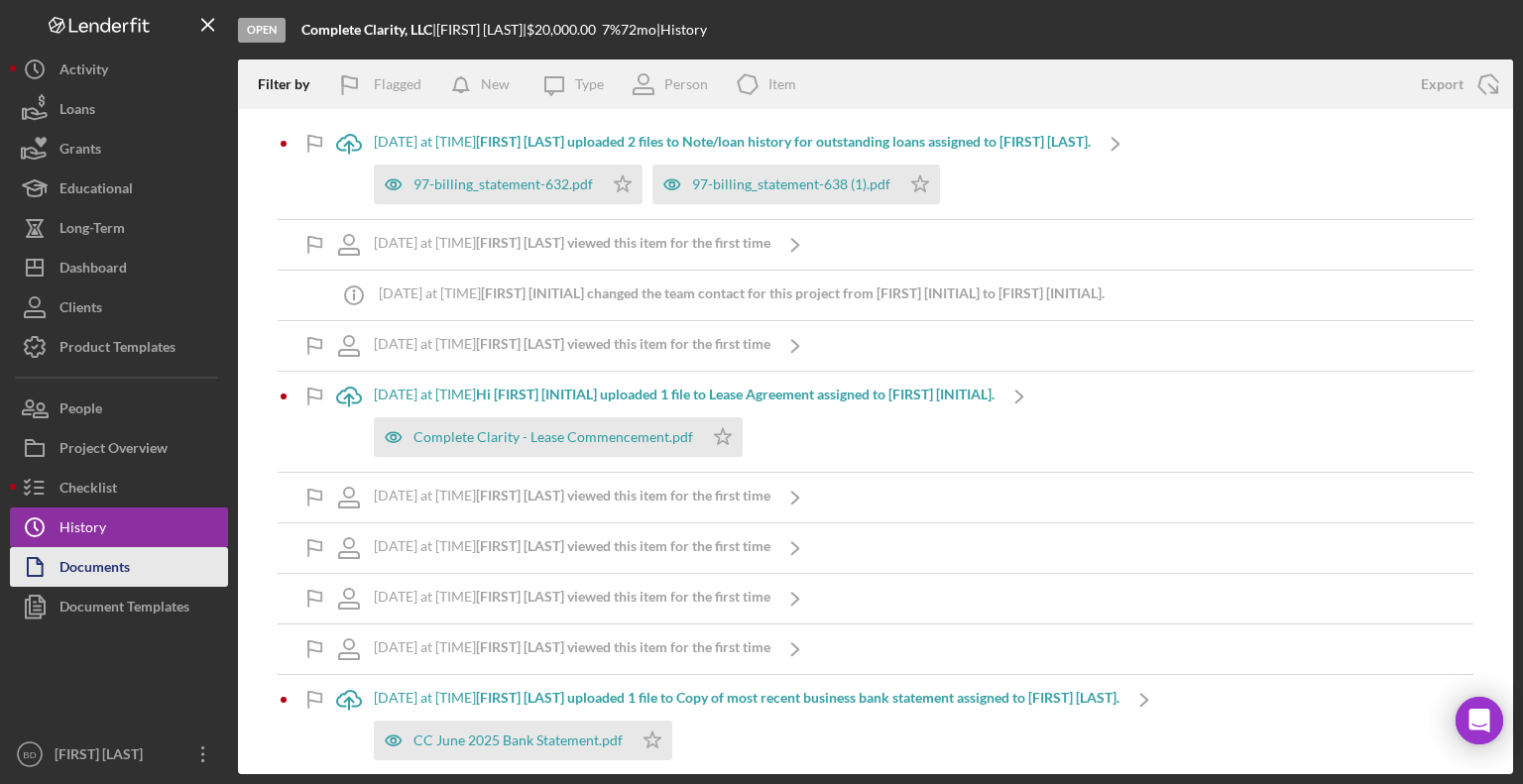 click on "Documents" at bounding box center (94, 569) 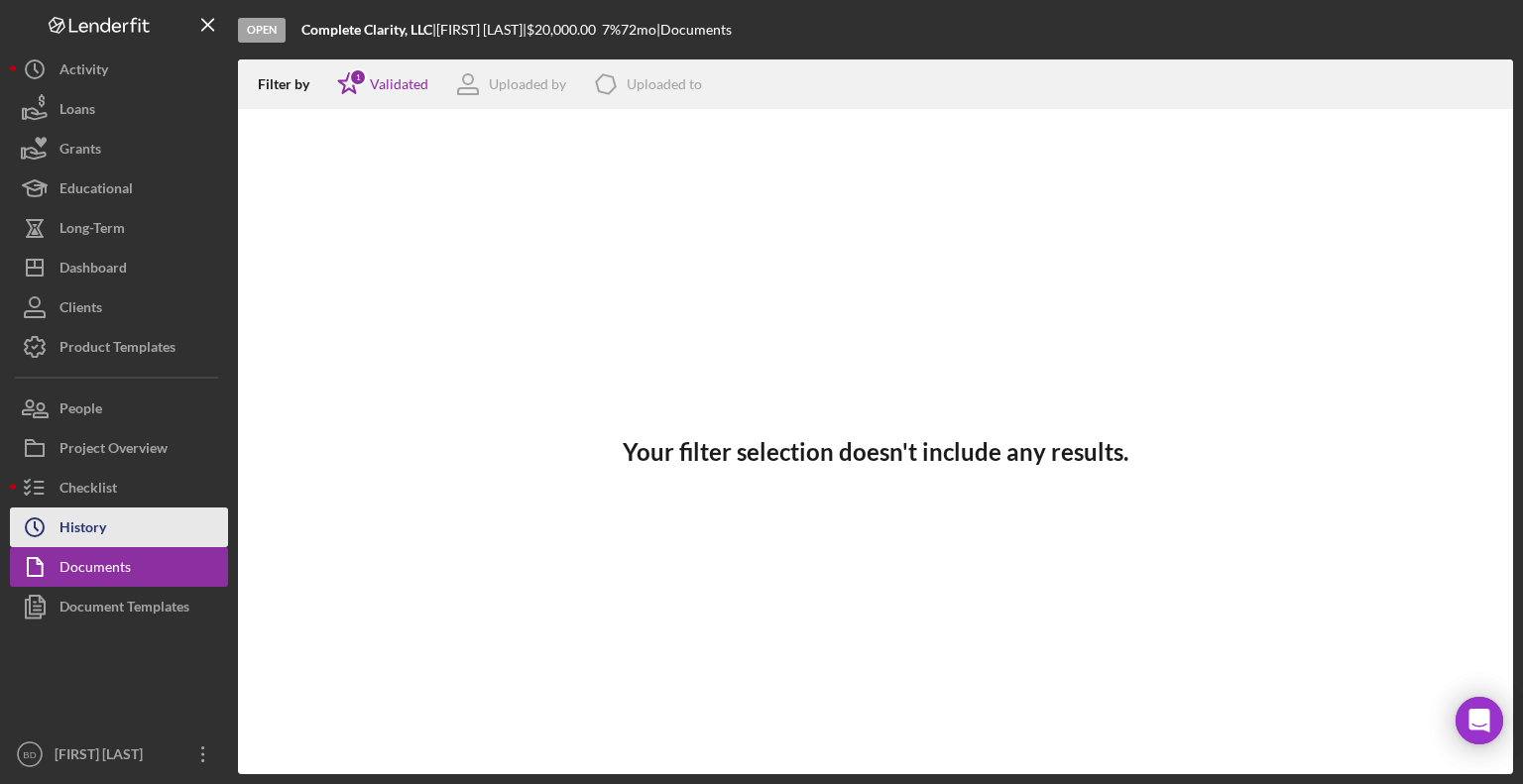 click on "History" at bounding box center (82, 529) 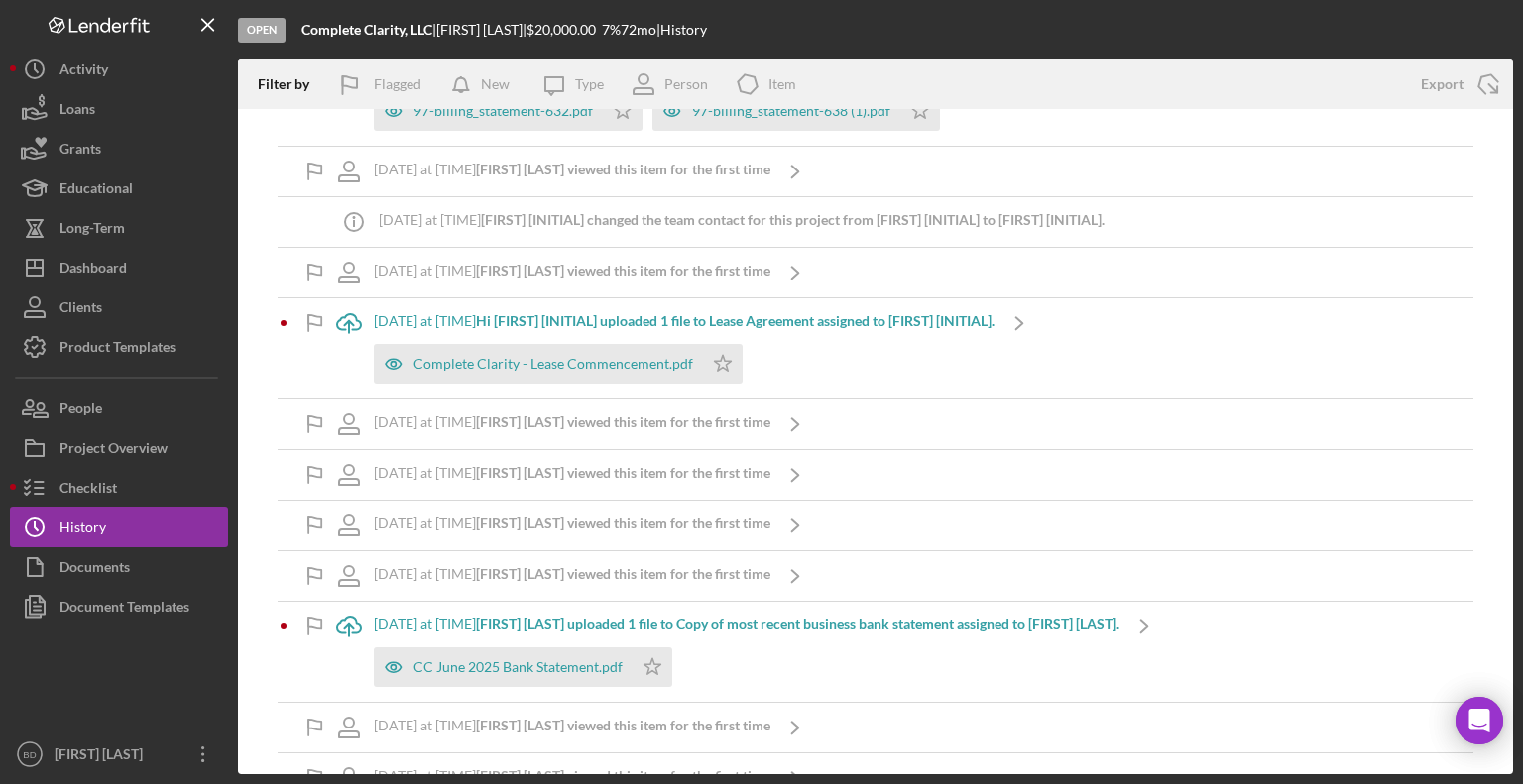 scroll, scrollTop: 77, scrollLeft: 0, axis: vertical 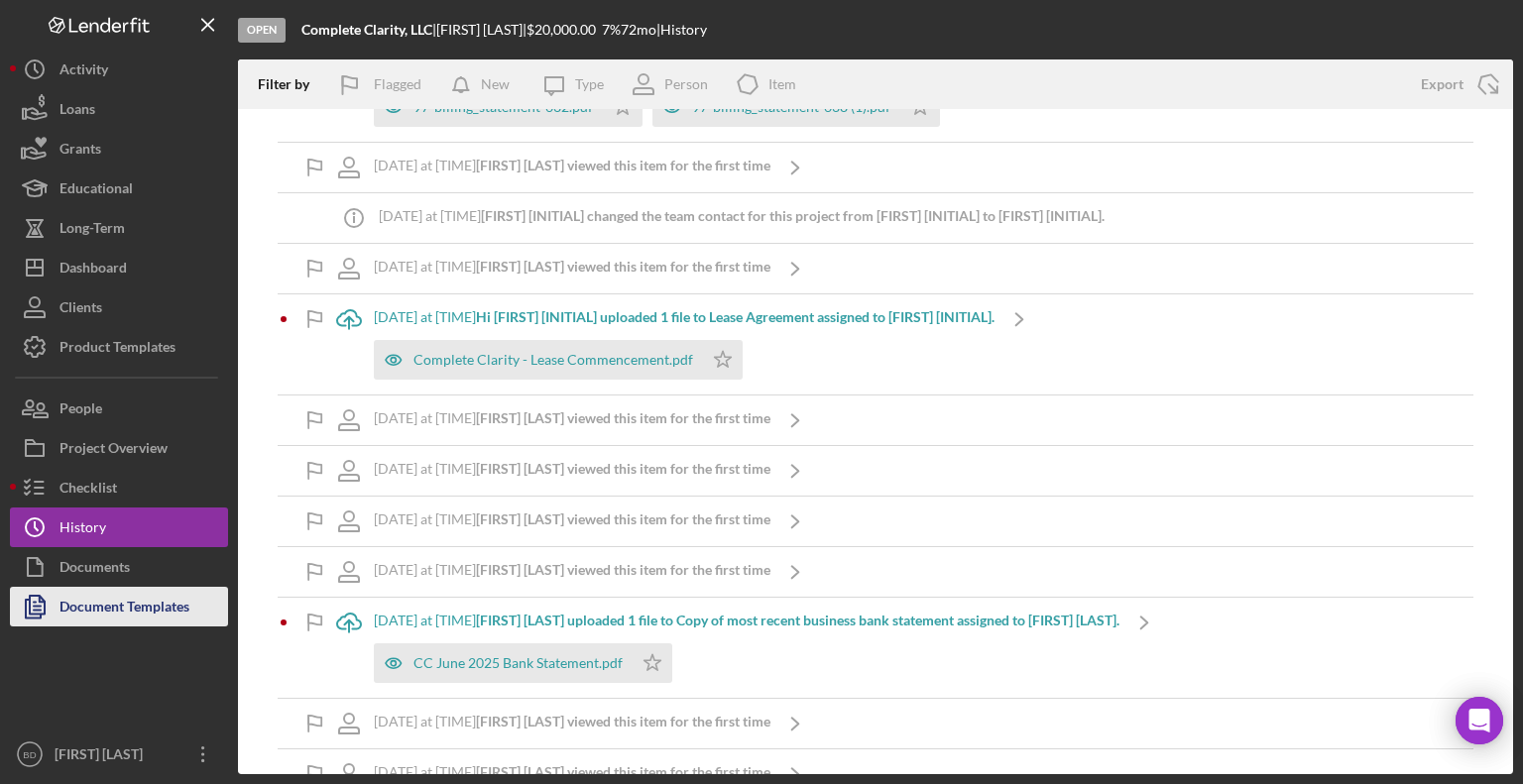 click on "Document Templates" at bounding box center [124, 609] 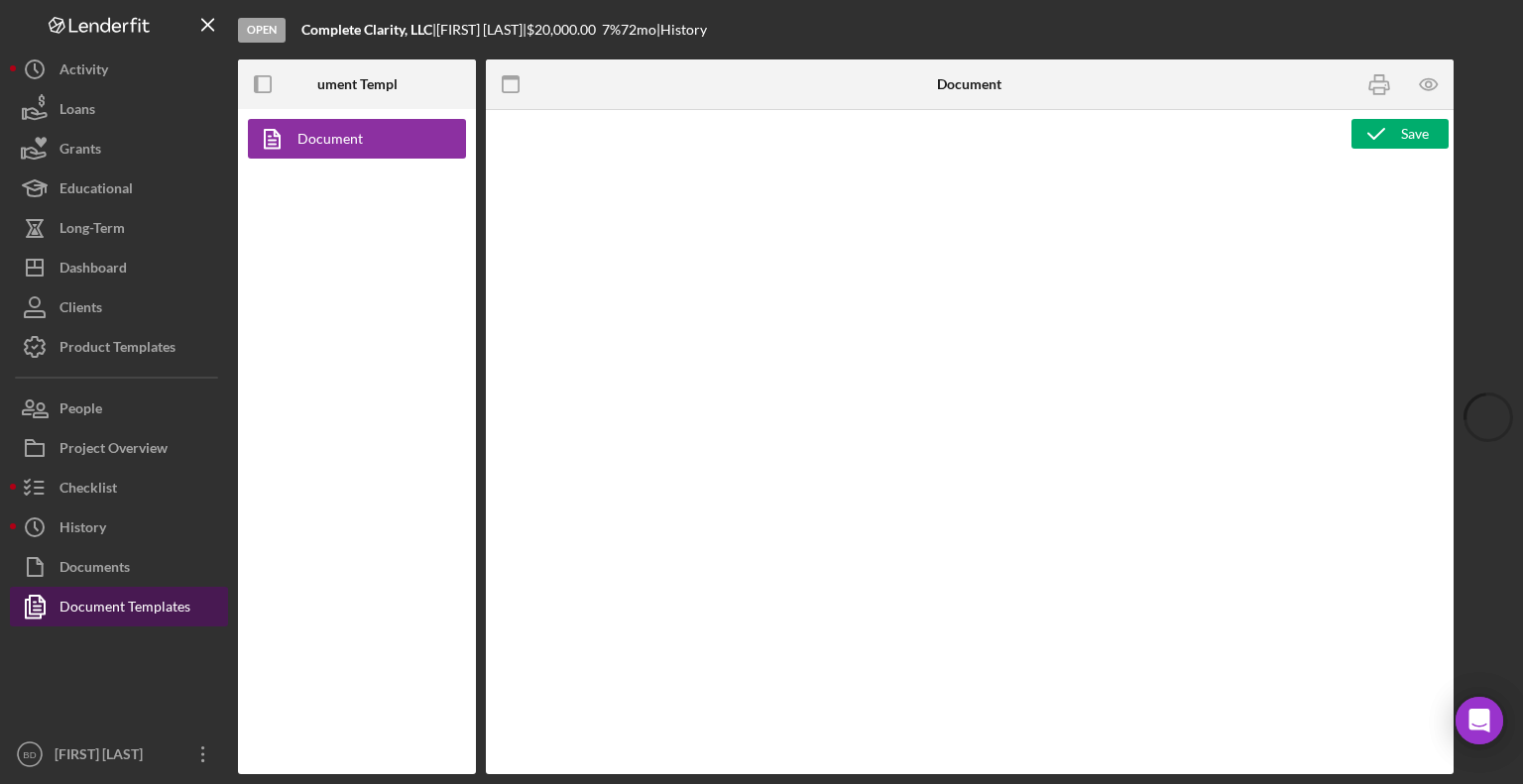 type on "<div>
<p style="padding-left: 280px;">&nbsp;</p>
<p>&nbsp;</p>
<p style="text-align: center;"><strong><span style="font-size: 12pt;"><img src="https://www.greatlakeswbc.org/wp-content/uploads/2021/07/Ceed-Lending_colorv2-e1688675240404.png" alt="Revolving Loan Fund (RLF) Oakland County Only - Great Lakes WBC" width="177" height="85"><span style="font-size: 10pt;">&nbsp;</span></span></strong></p>
<table style="margin-left: 6.55pt; border-collapse: collapse; height: 84.6485px; width: 98.8795%;" border="0" cellspacing="0" cellpadding="0">
<tbody>
<tr style="height: 22.4219px;">
<td style="width: 100.002%; background: rgba(231, 230, 230, 1); padding-top: 0; padding-right: 0; padding-bottom: 0; height: 22.4219px; text-align: center;" colspan="2" valign="top"><span style="font-size: 14pt;"><strong>SBA Microloan Application</strong></span></td>
</tr>
<tr style="height: 31.7383px;">
<td style="width: 48.1121%; padding: 0; height: 31.7383px;" valign="top">
<p style="margin: 0 0 0 2.5pt; line-height: 11.9pt; font-s...</div>" 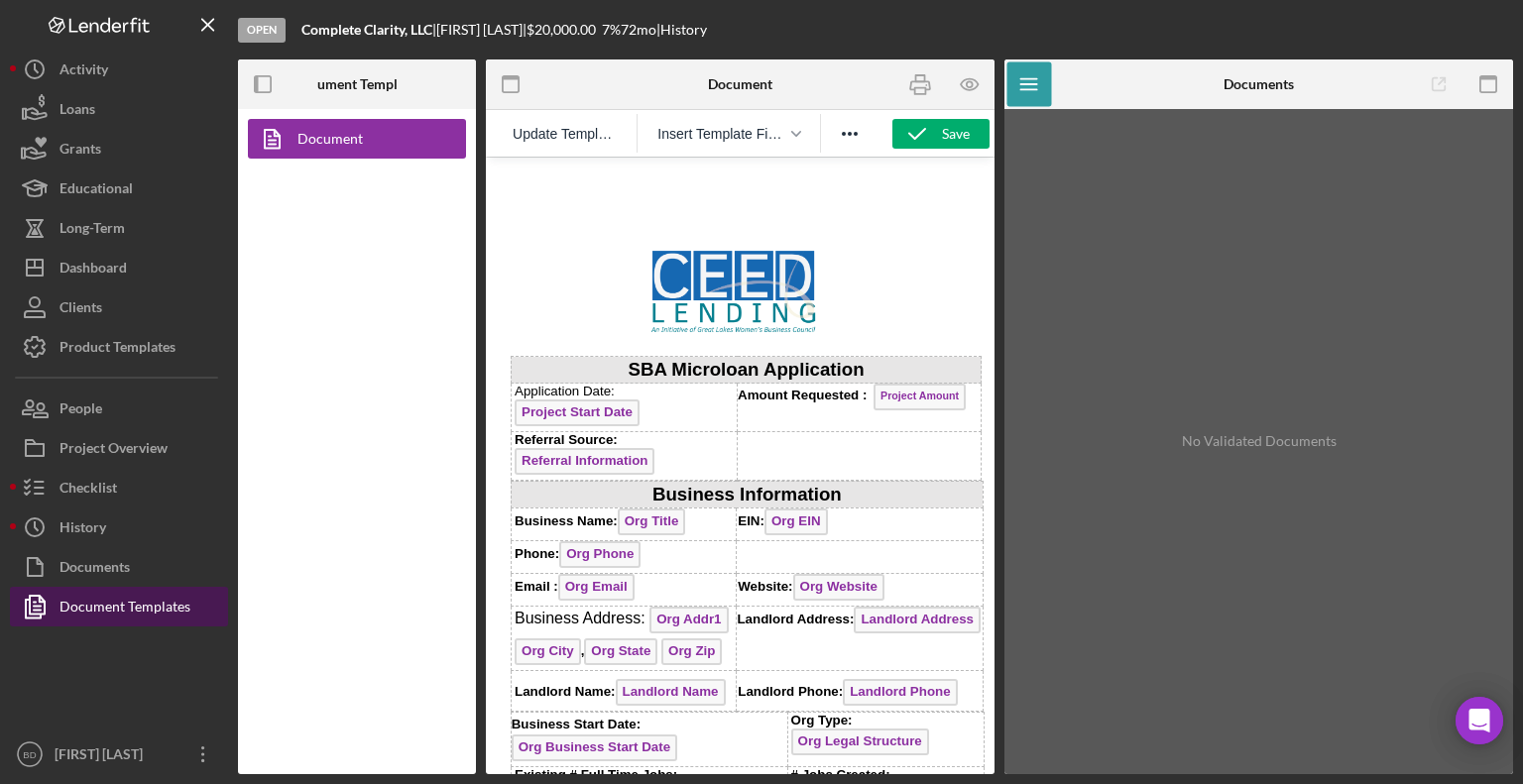 scroll, scrollTop: 0, scrollLeft: 0, axis: both 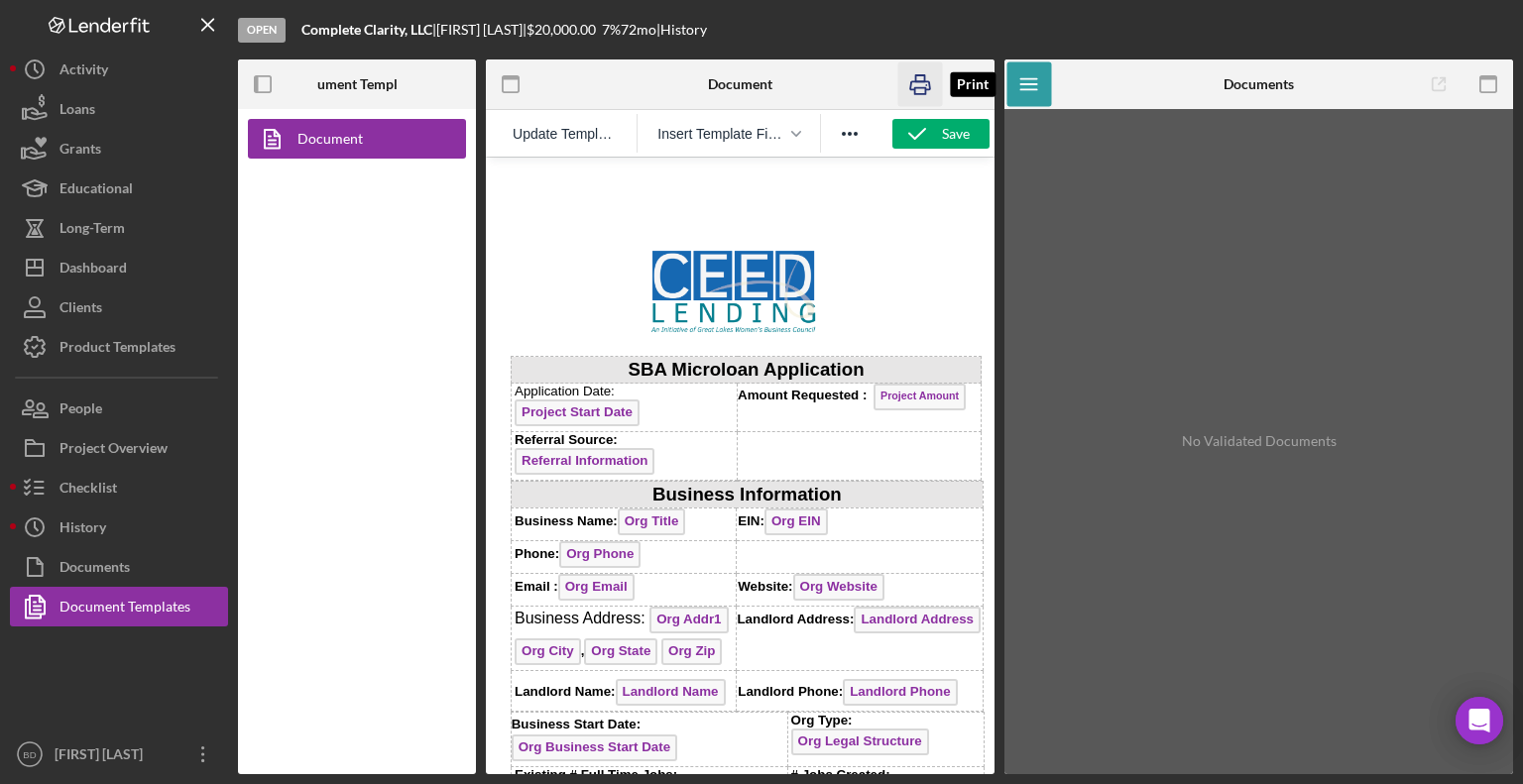 drag, startPoint x: 928, startPoint y: 87, endPoint x: 109, endPoint y: 161, distance: 822.33631 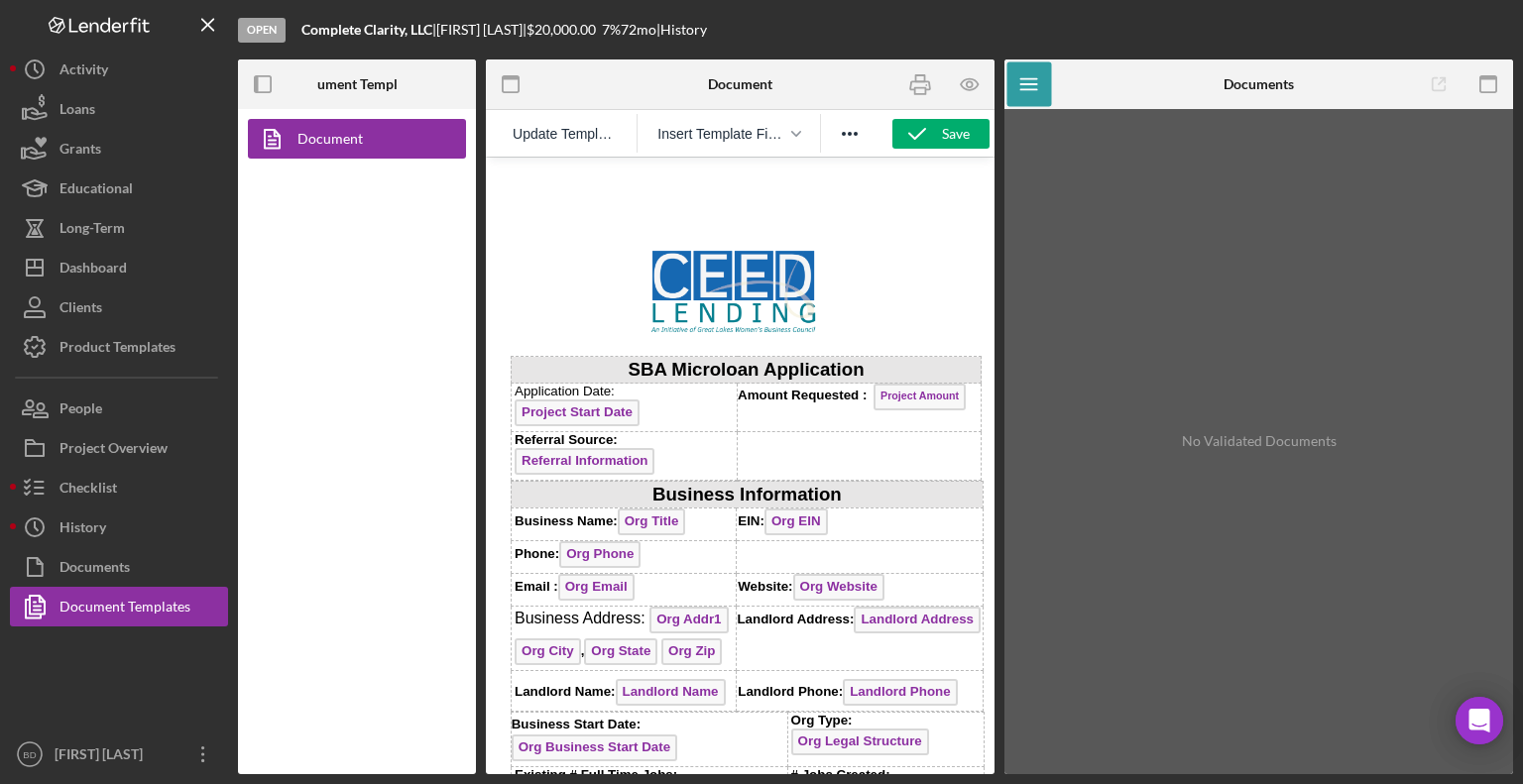 click on "No Validated Documents" at bounding box center [1258, 441] 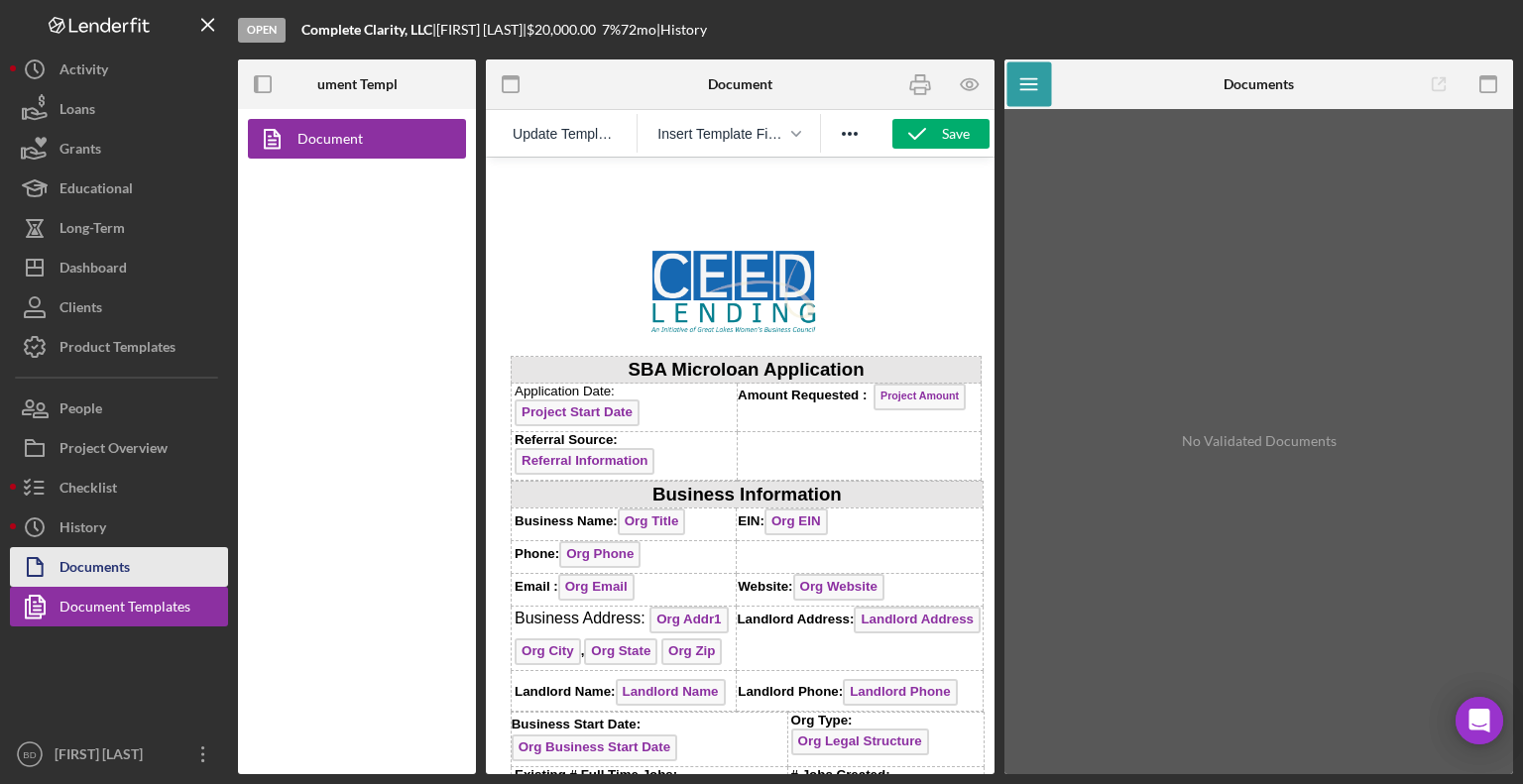 click on "Documents" at bounding box center [119, 567] 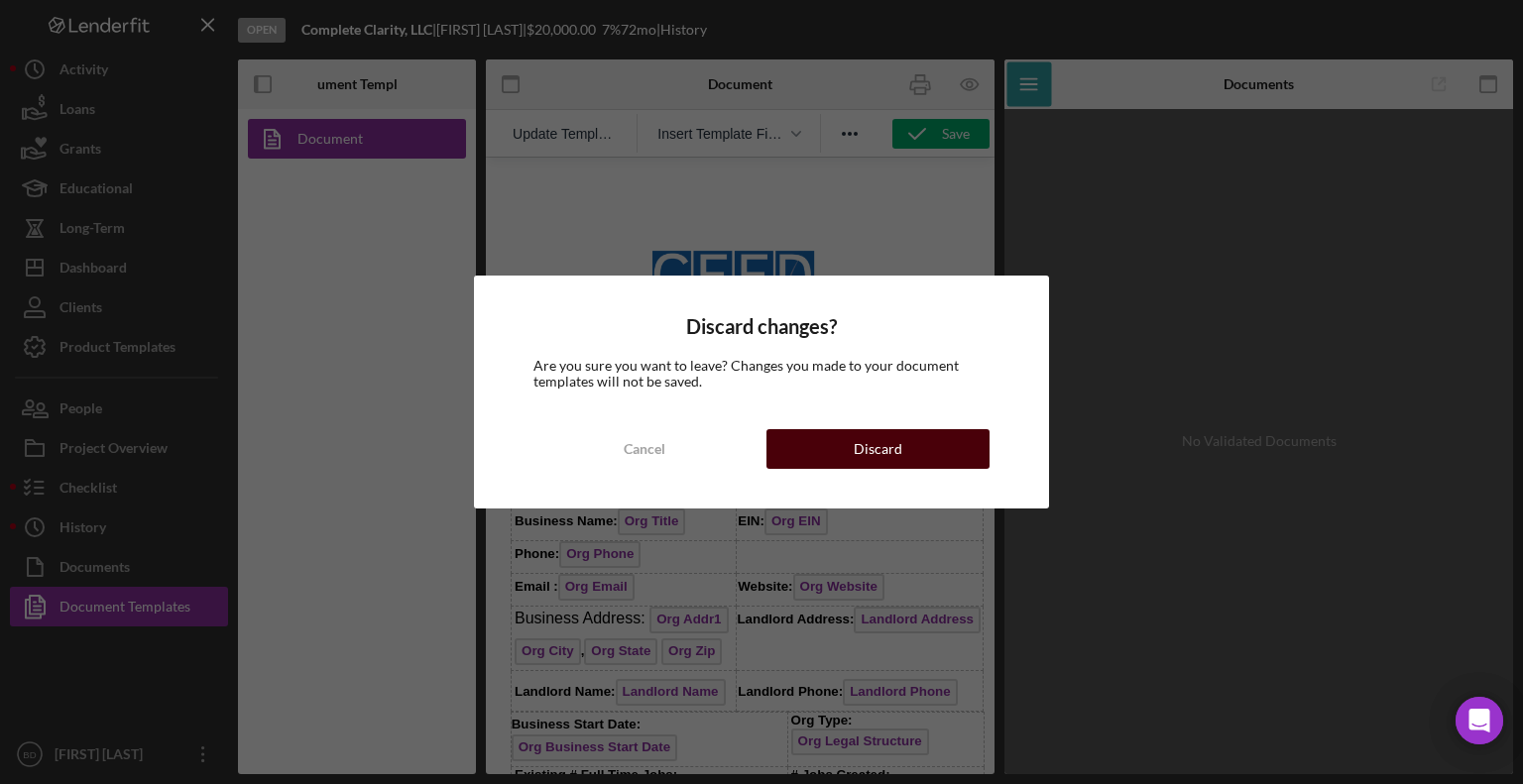 click on "Discard" at bounding box center (878, 449) 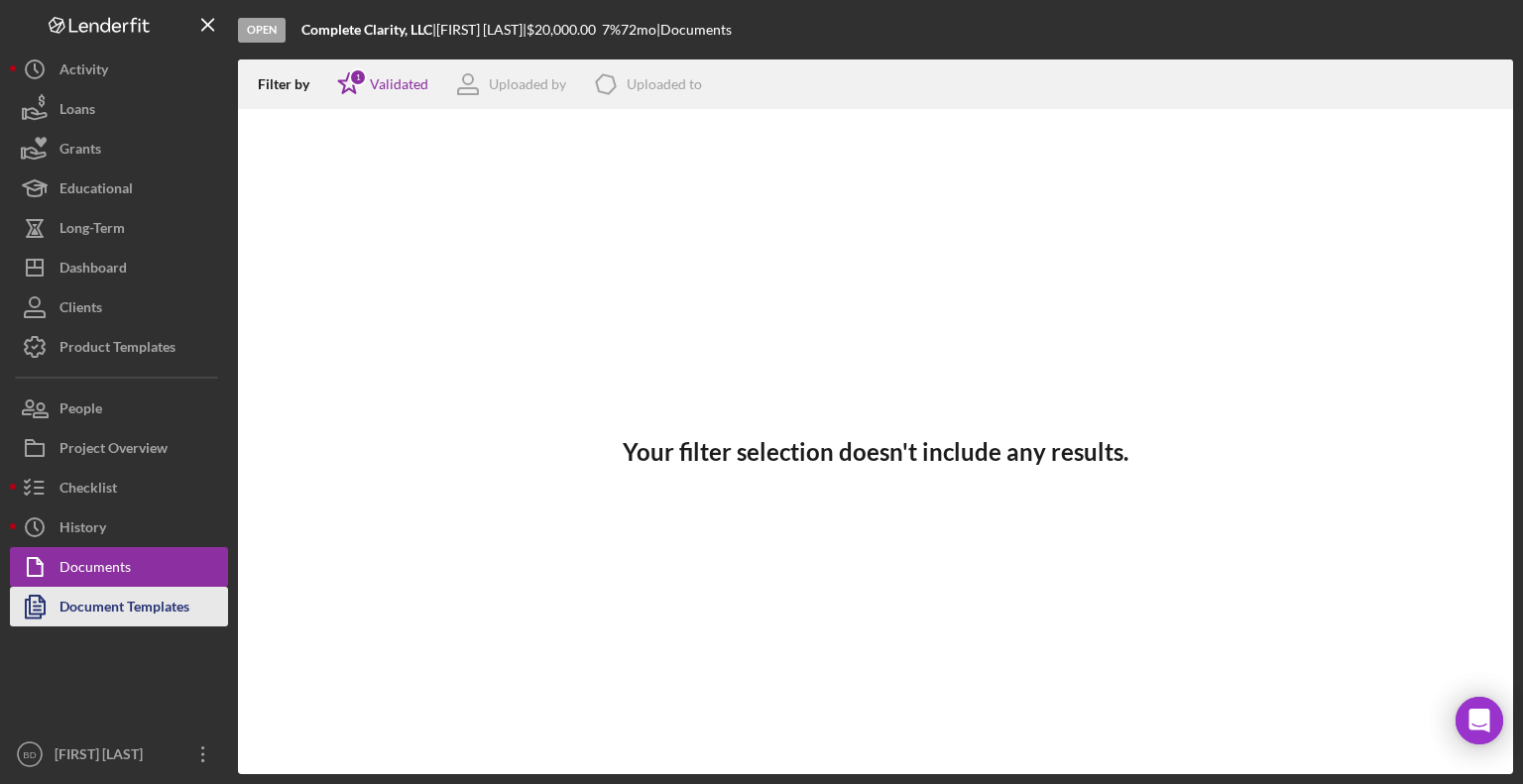 click on "Document Templates" at bounding box center [124, 609] 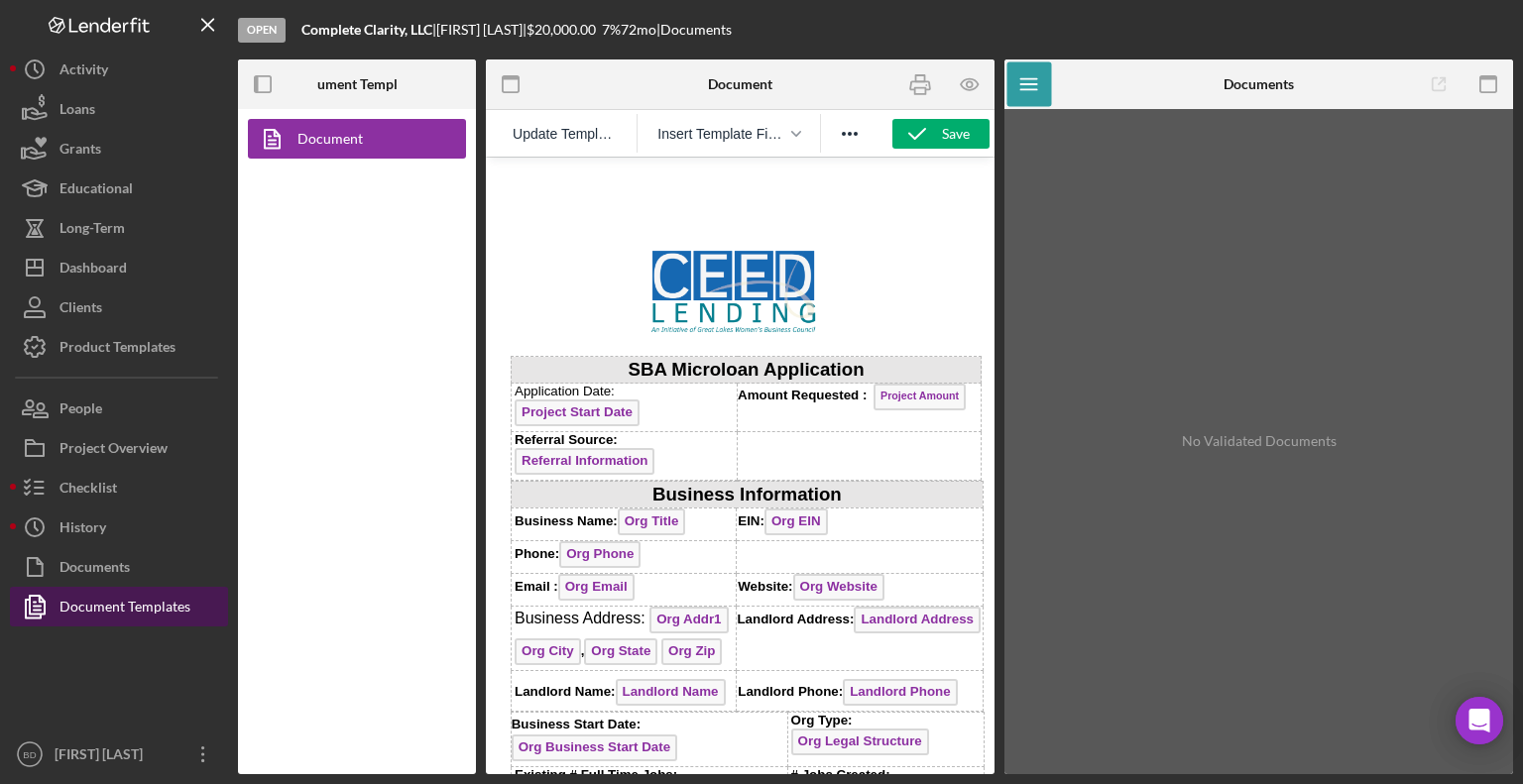 scroll, scrollTop: 0, scrollLeft: 0, axis: both 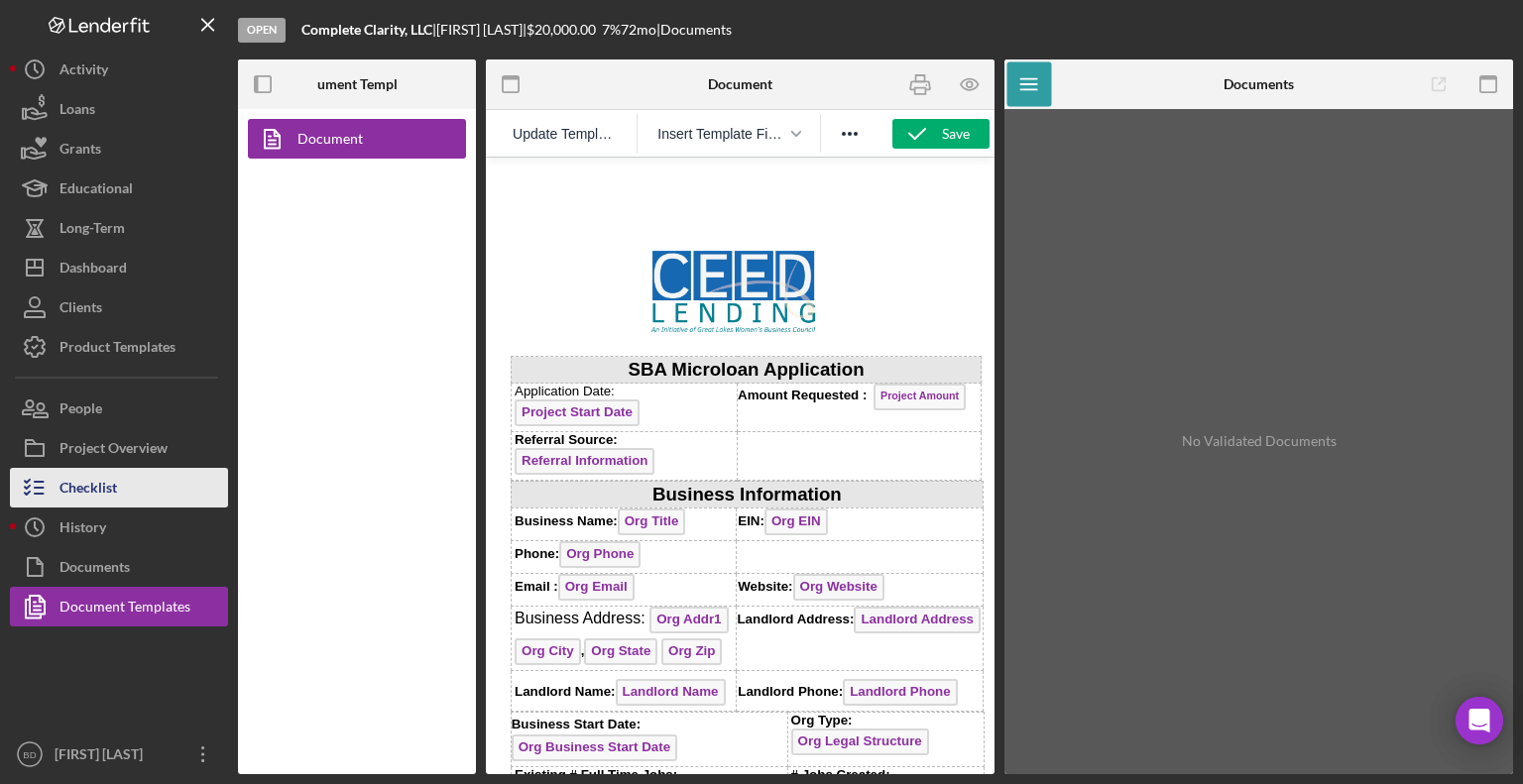click on "Checklist" at bounding box center [88, 490] 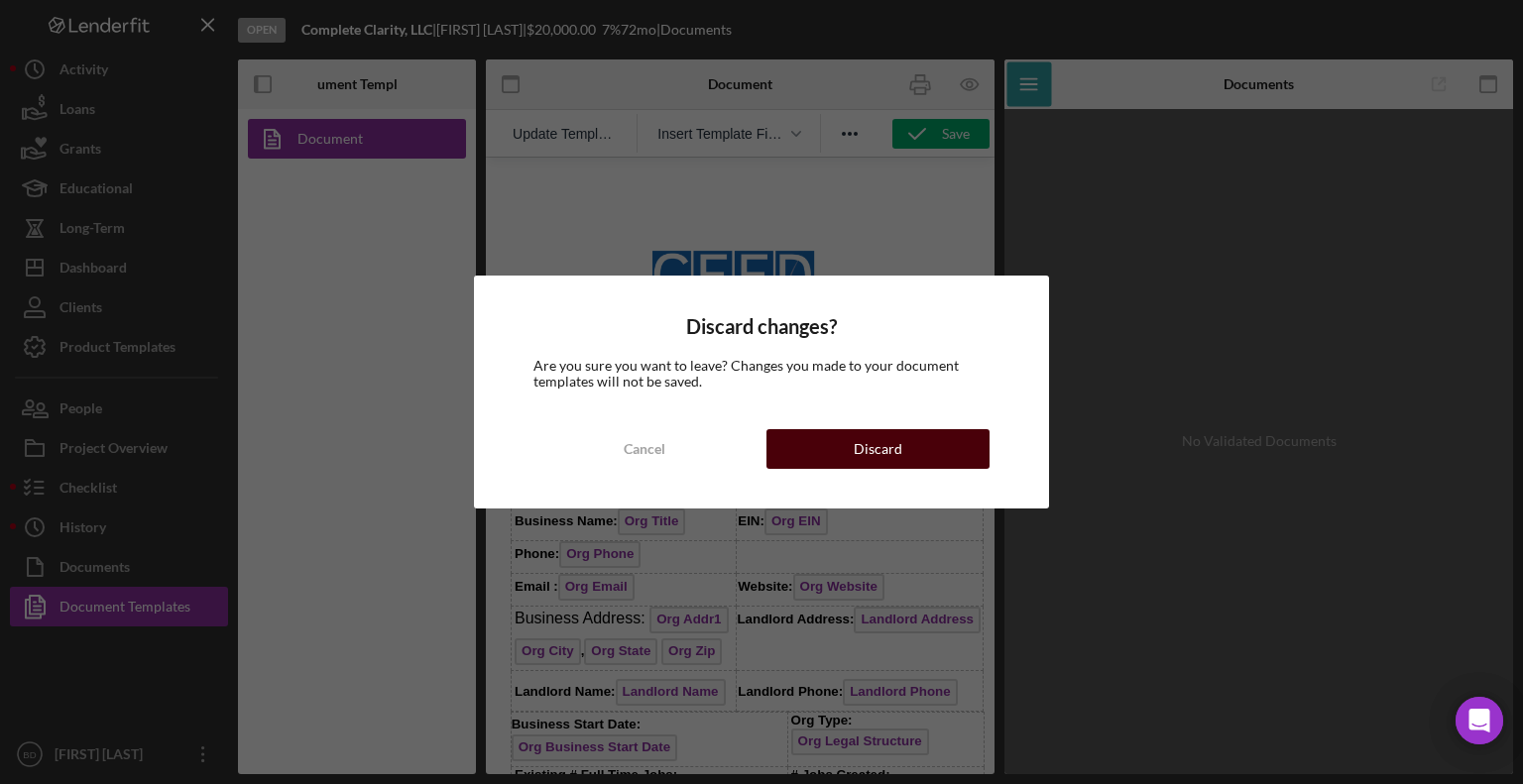 click on "Discard" at bounding box center (878, 449) 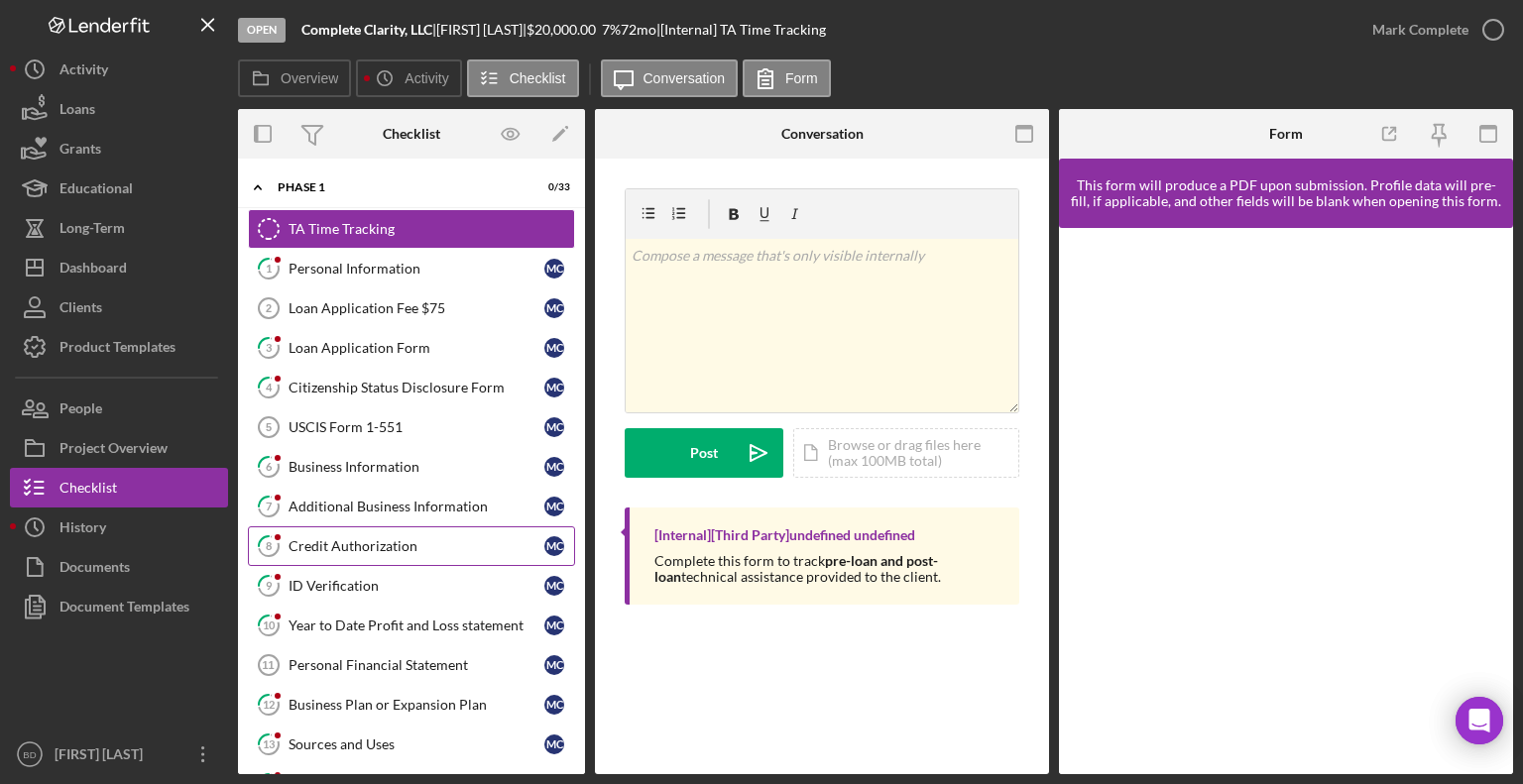 click on "Credit Authorization" at bounding box center [416, 546] 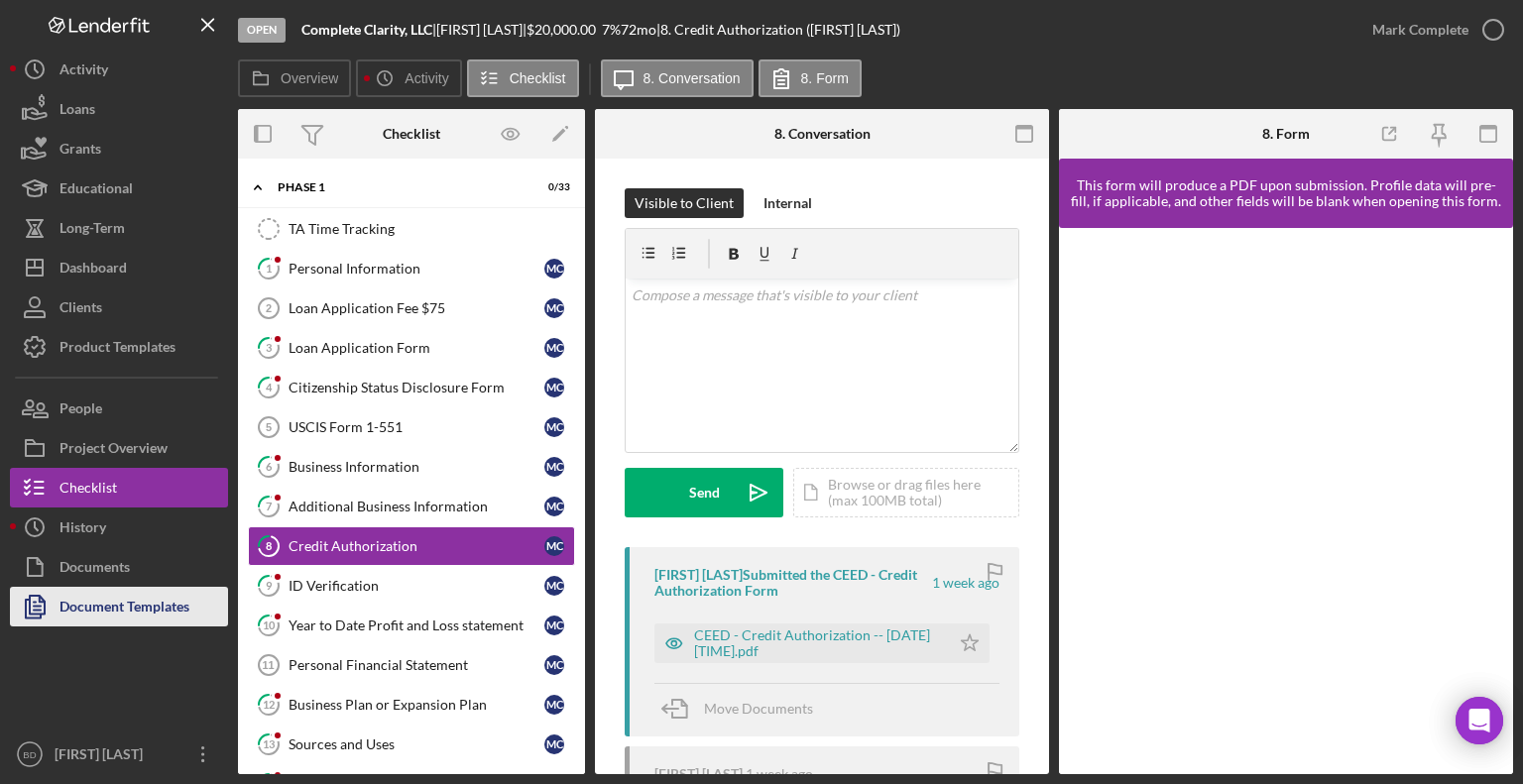 click on "Document Templates" at bounding box center [124, 609] 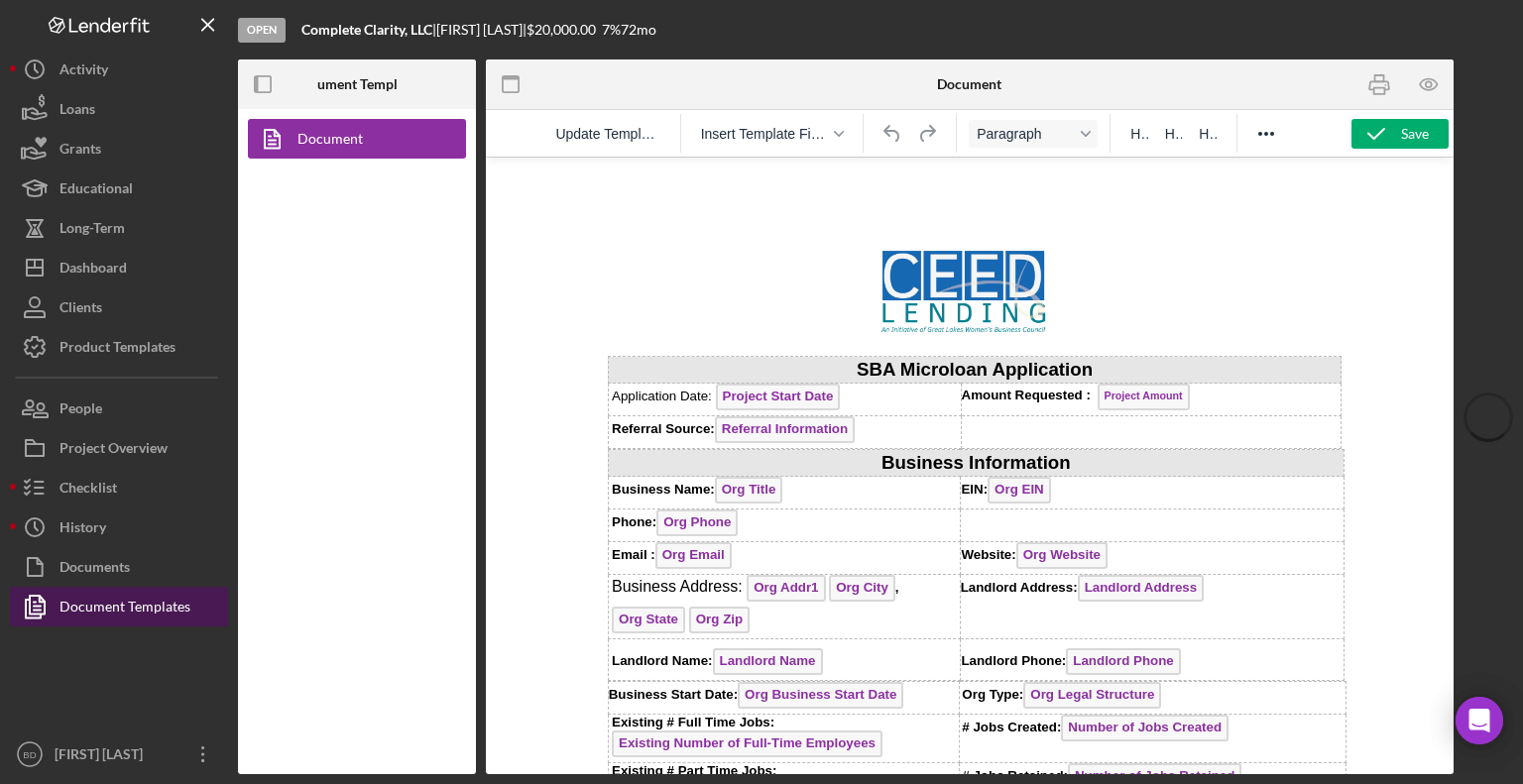 scroll, scrollTop: 0, scrollLeft: 0, axis: both 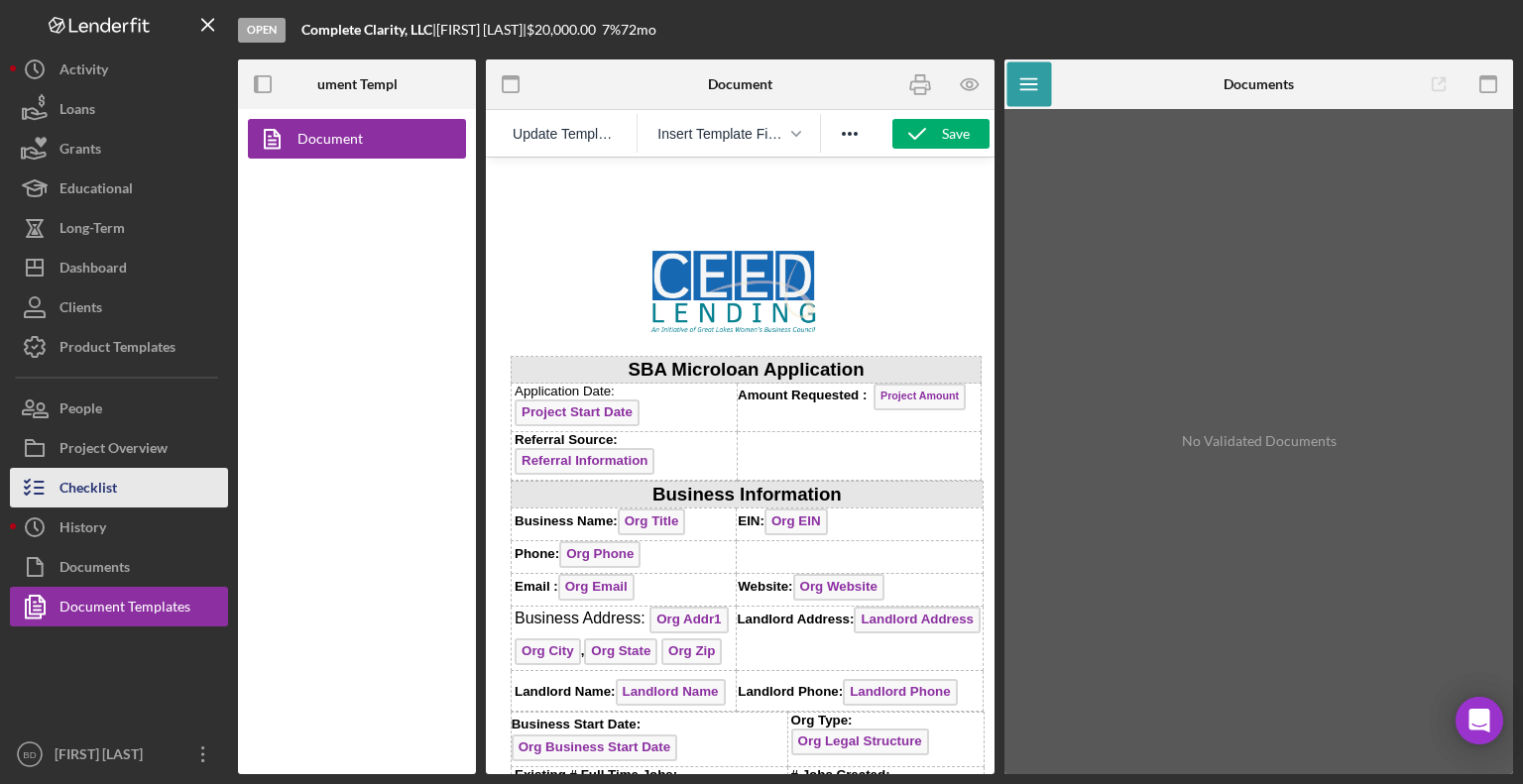 click on "Checklist" at bounding box center (88, 490) 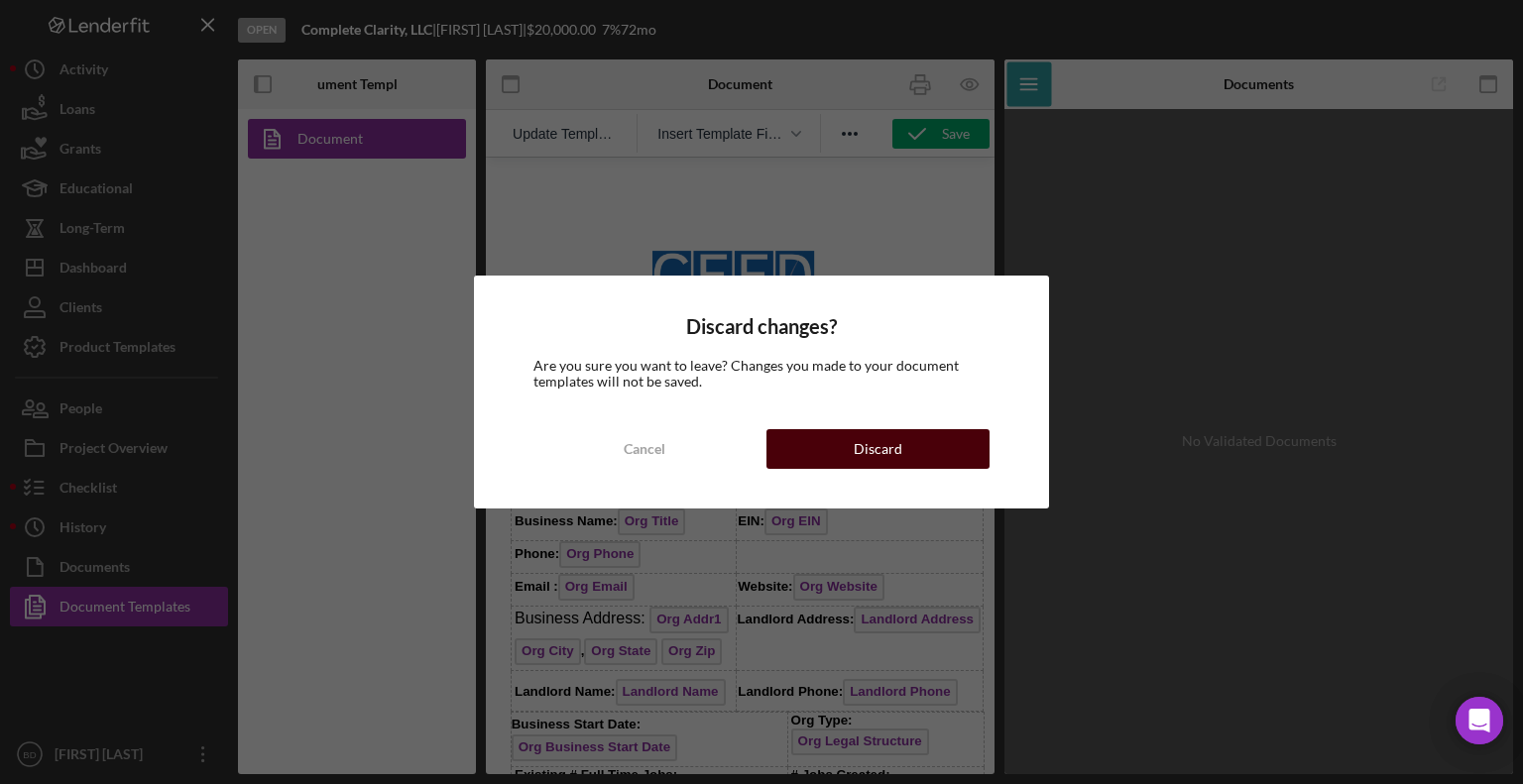 click on "Discard" at bounding box center (878, 449) 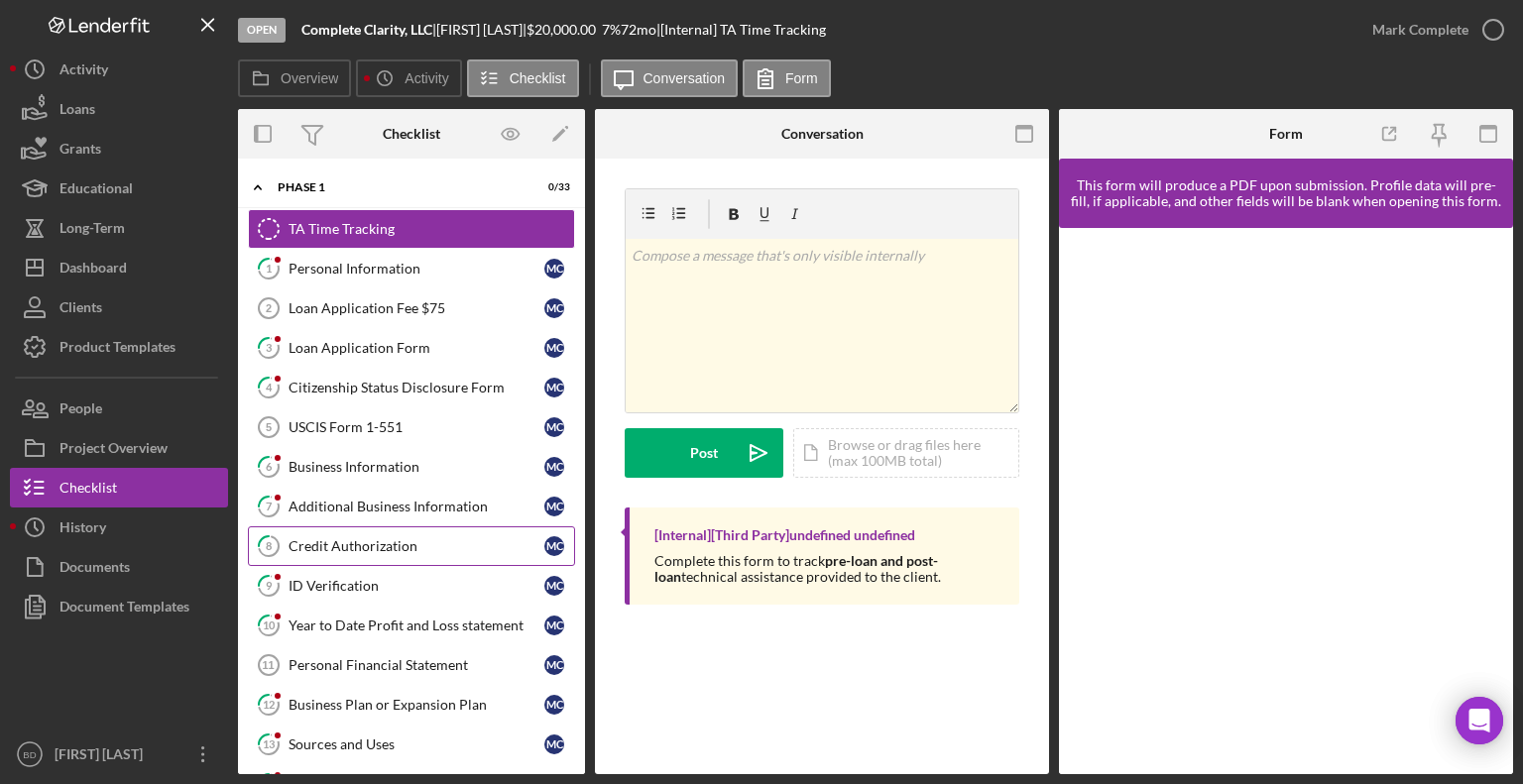click on "8 Credit Authorization M [LAST]" at bounding box center [411, 546] 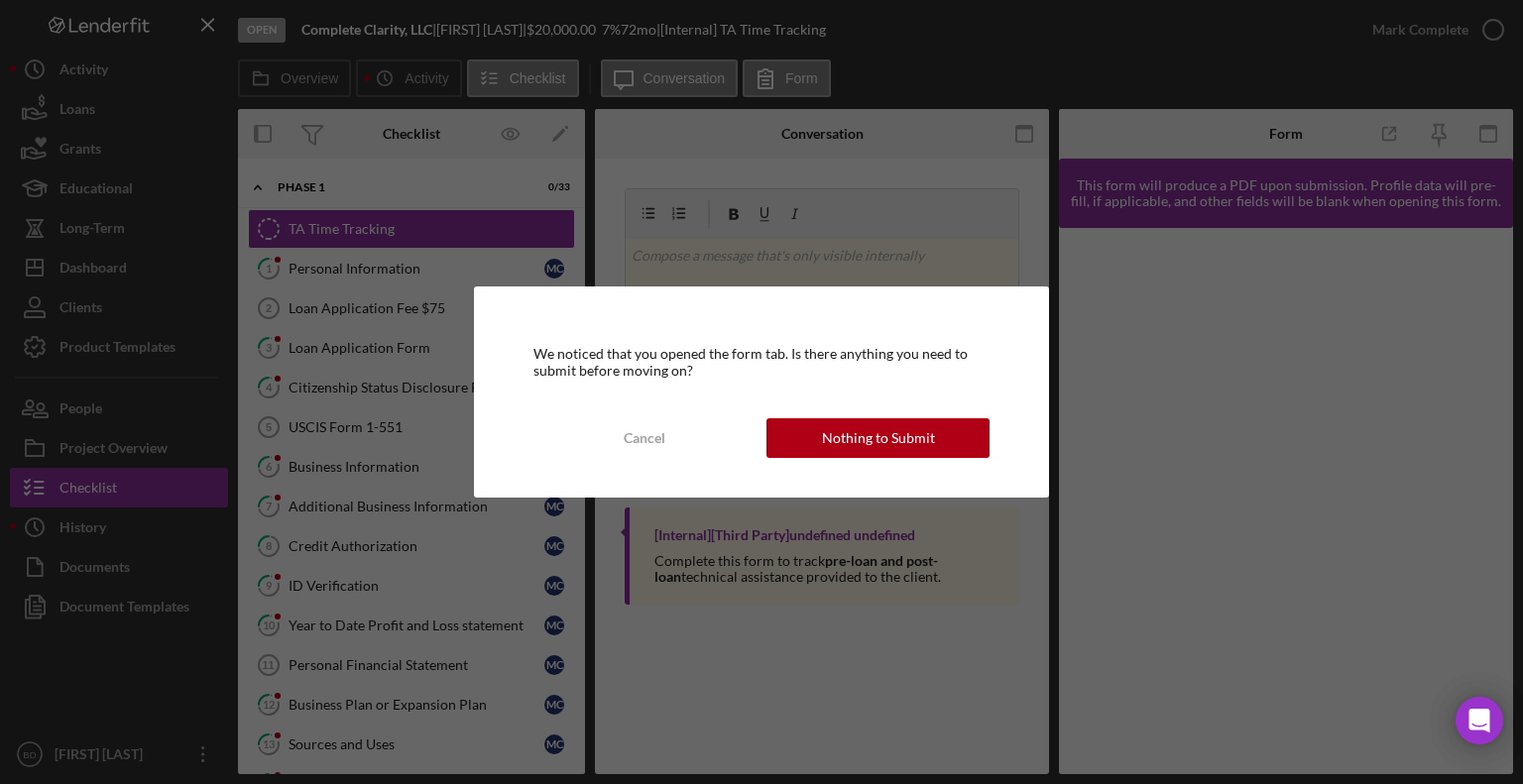 click on "We noticed that you opened the form tab. Is there anything you need to submit before moving on? Cancel Nothing to Submit" at bounding box center (762, 392) 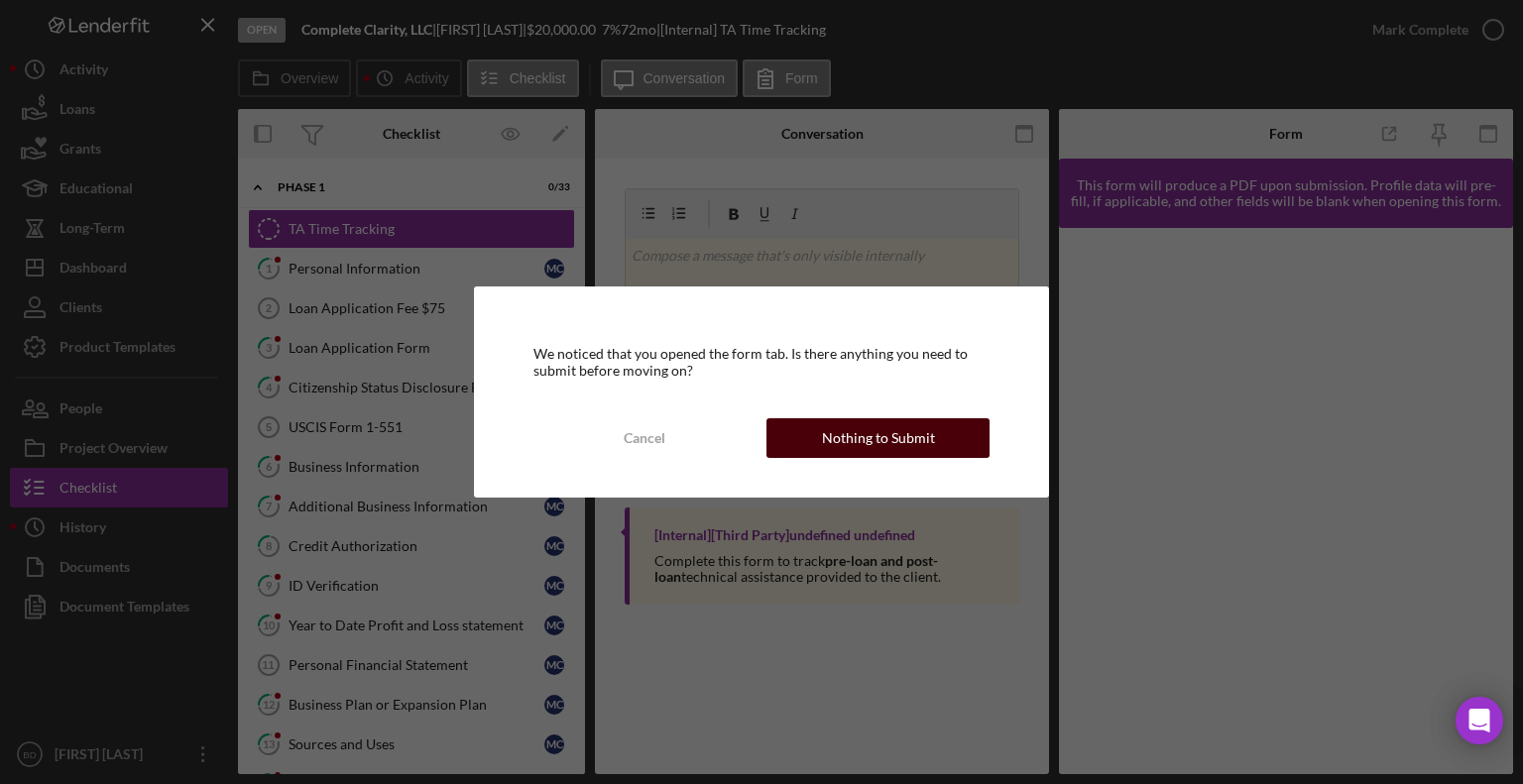 click on "Nothing to Submit" at bounding box center (879, 438) 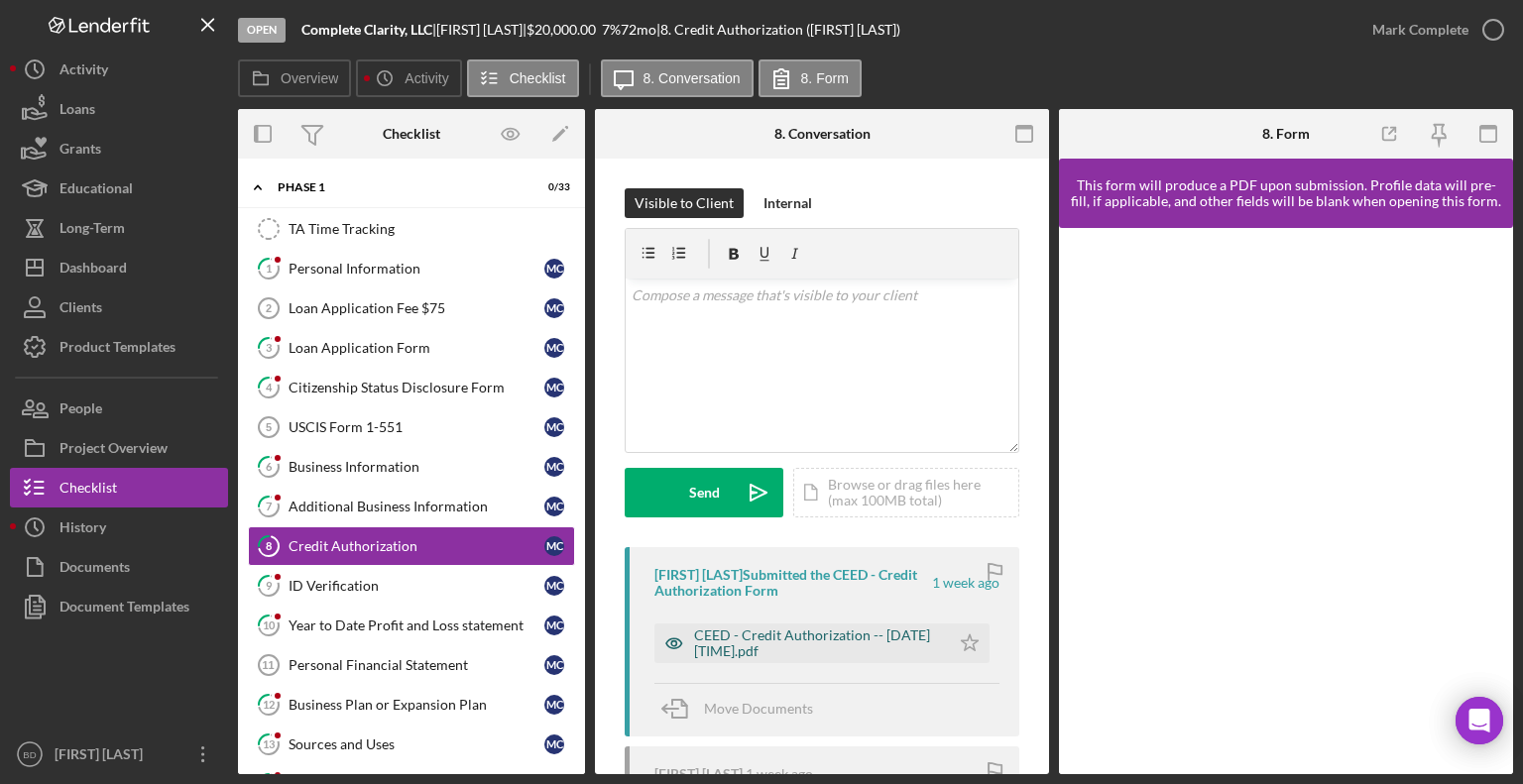 click on "CEED - Credit Authorization -- [DATE] [TIME].pdf" at bounding box center (817, 643) 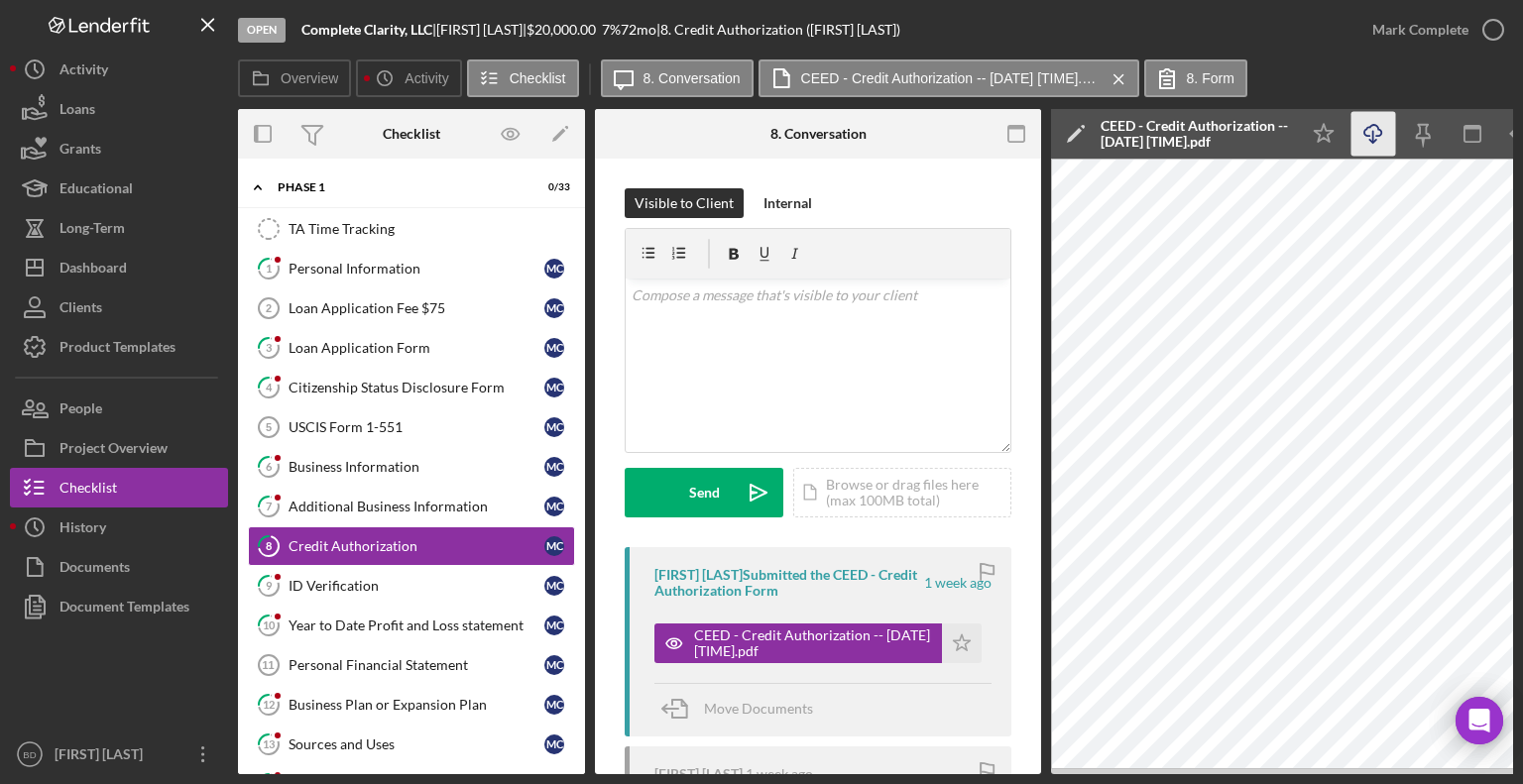 click on "Icon/Download" 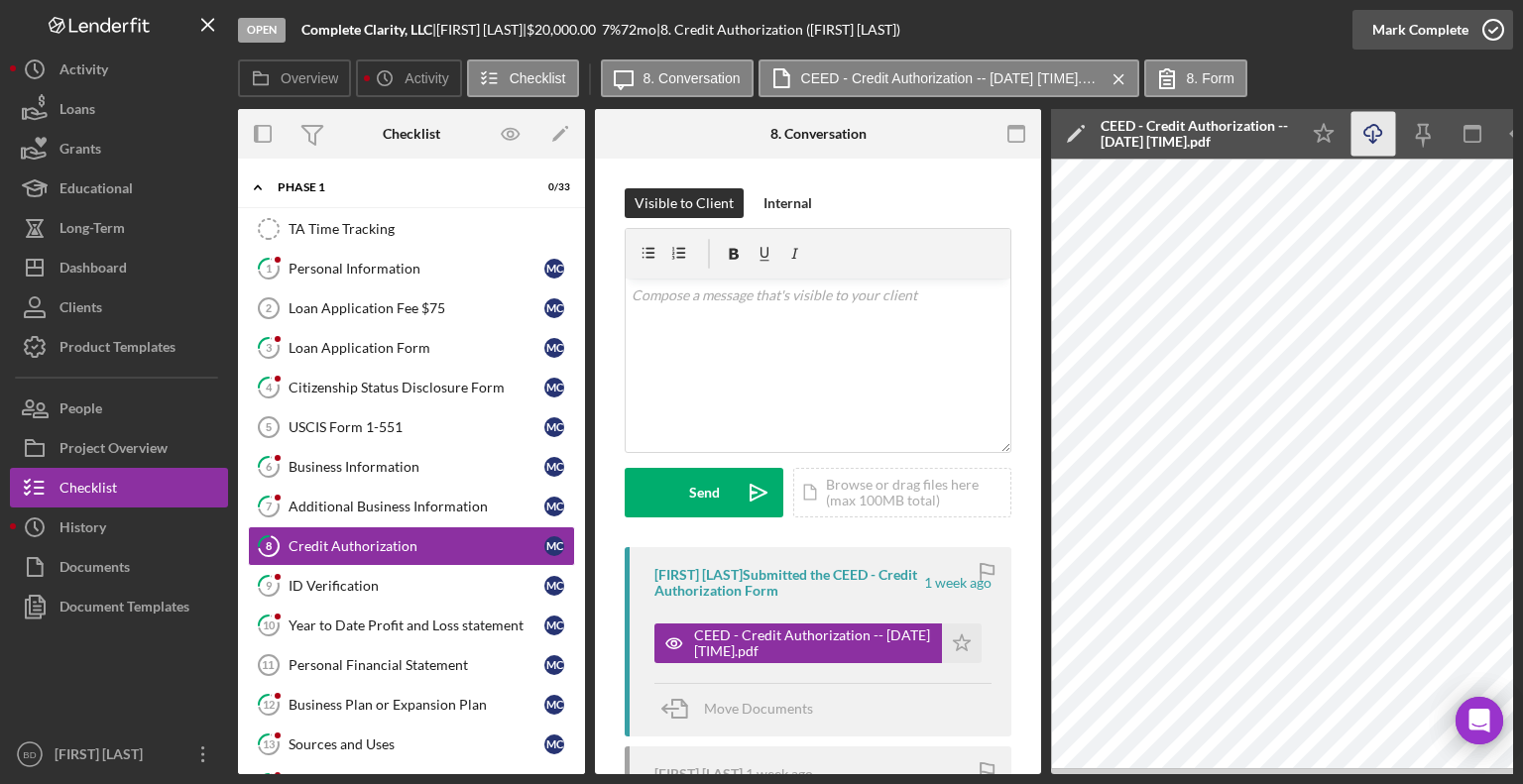 click 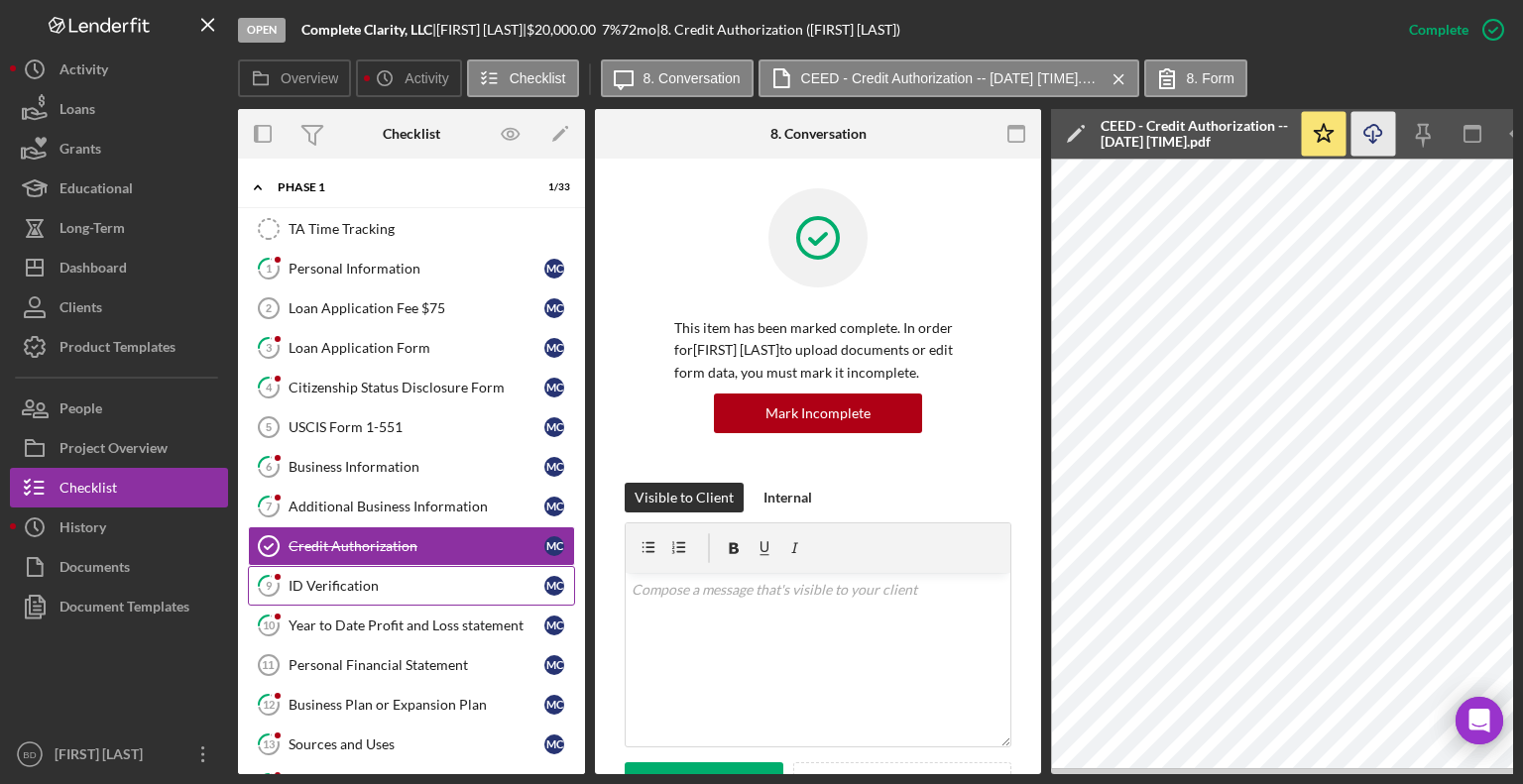 click on "ID Verification" at bounding box center (416, 586) 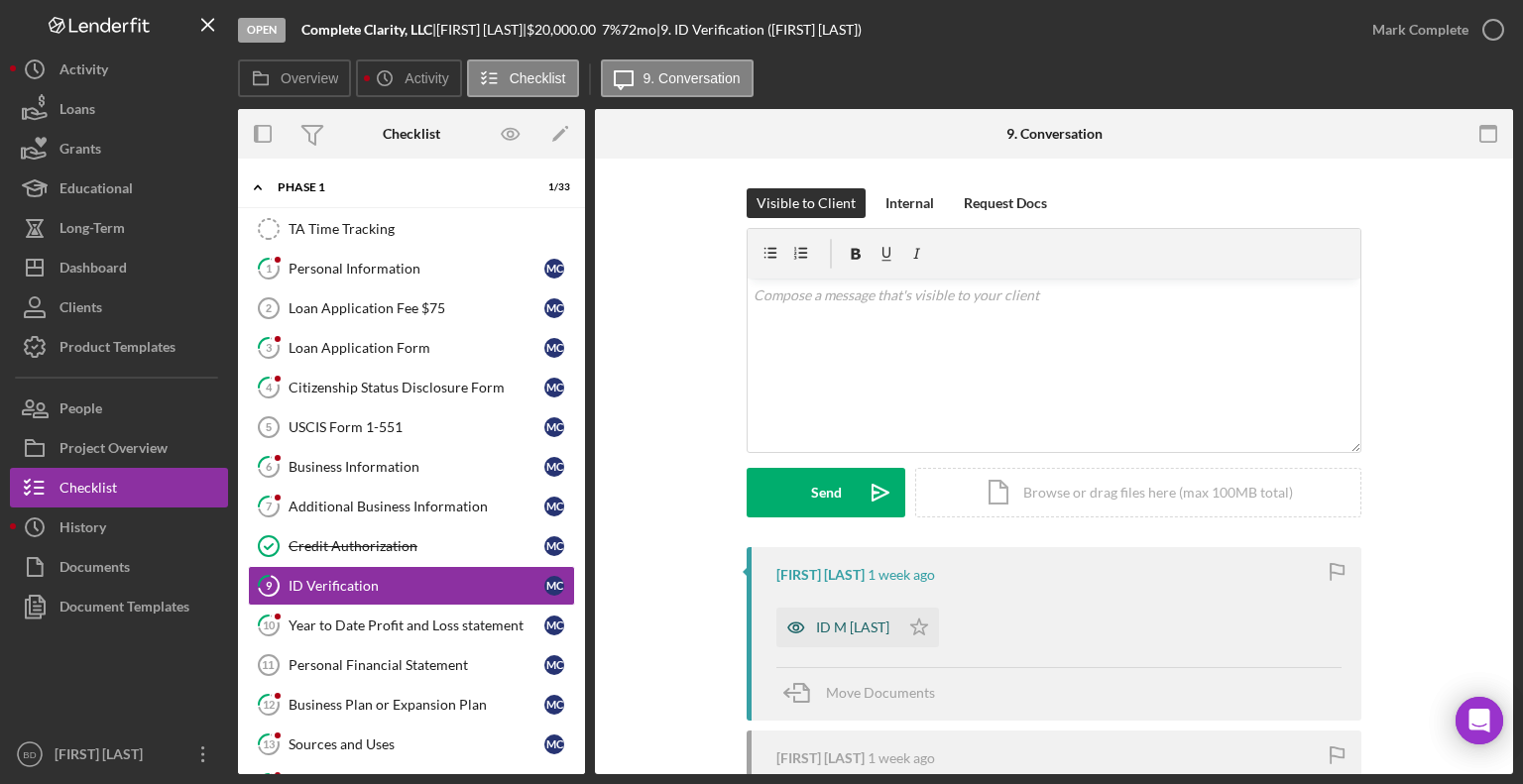 click on "ID M [LAST]" at bounding box center [853, 627] 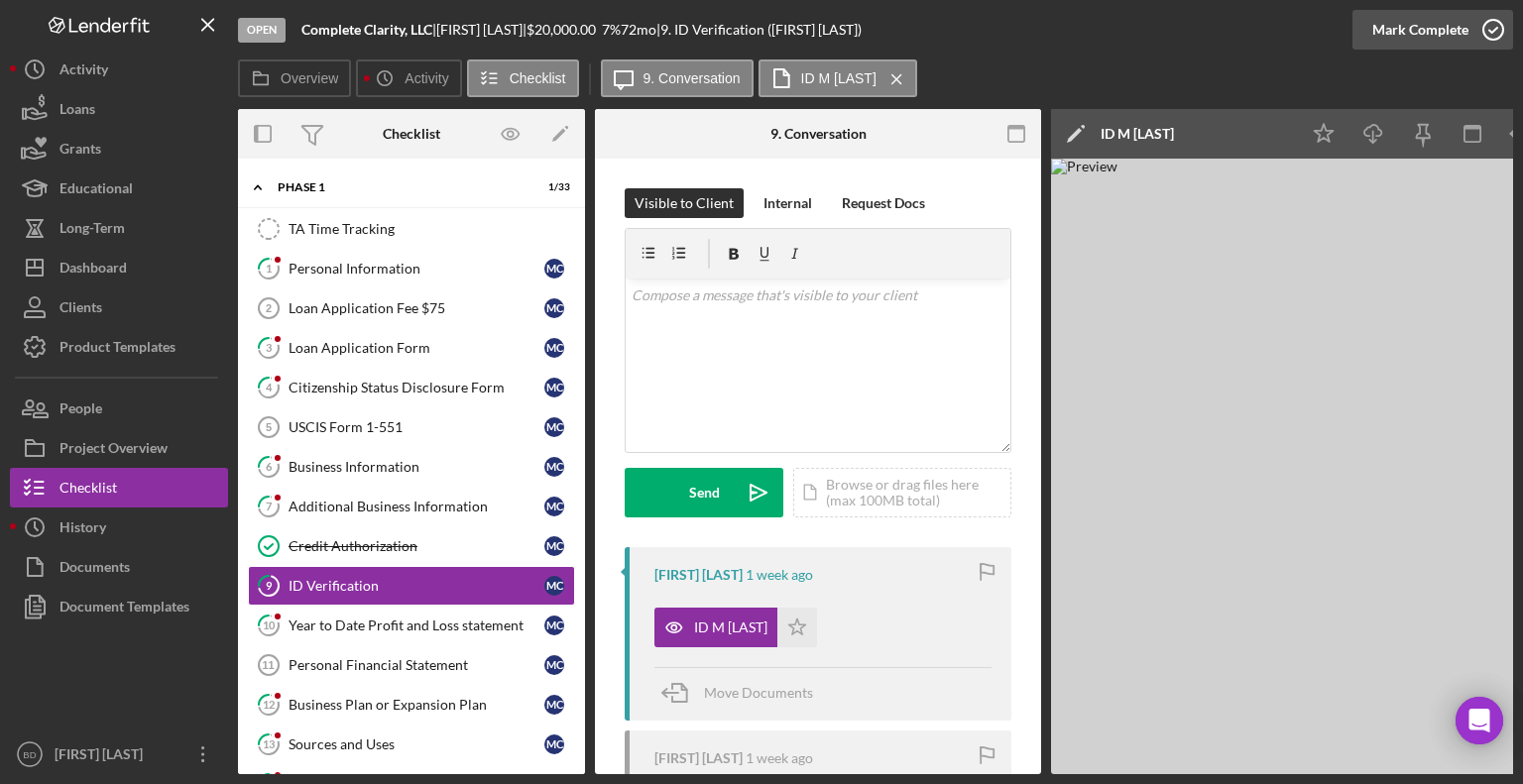 click 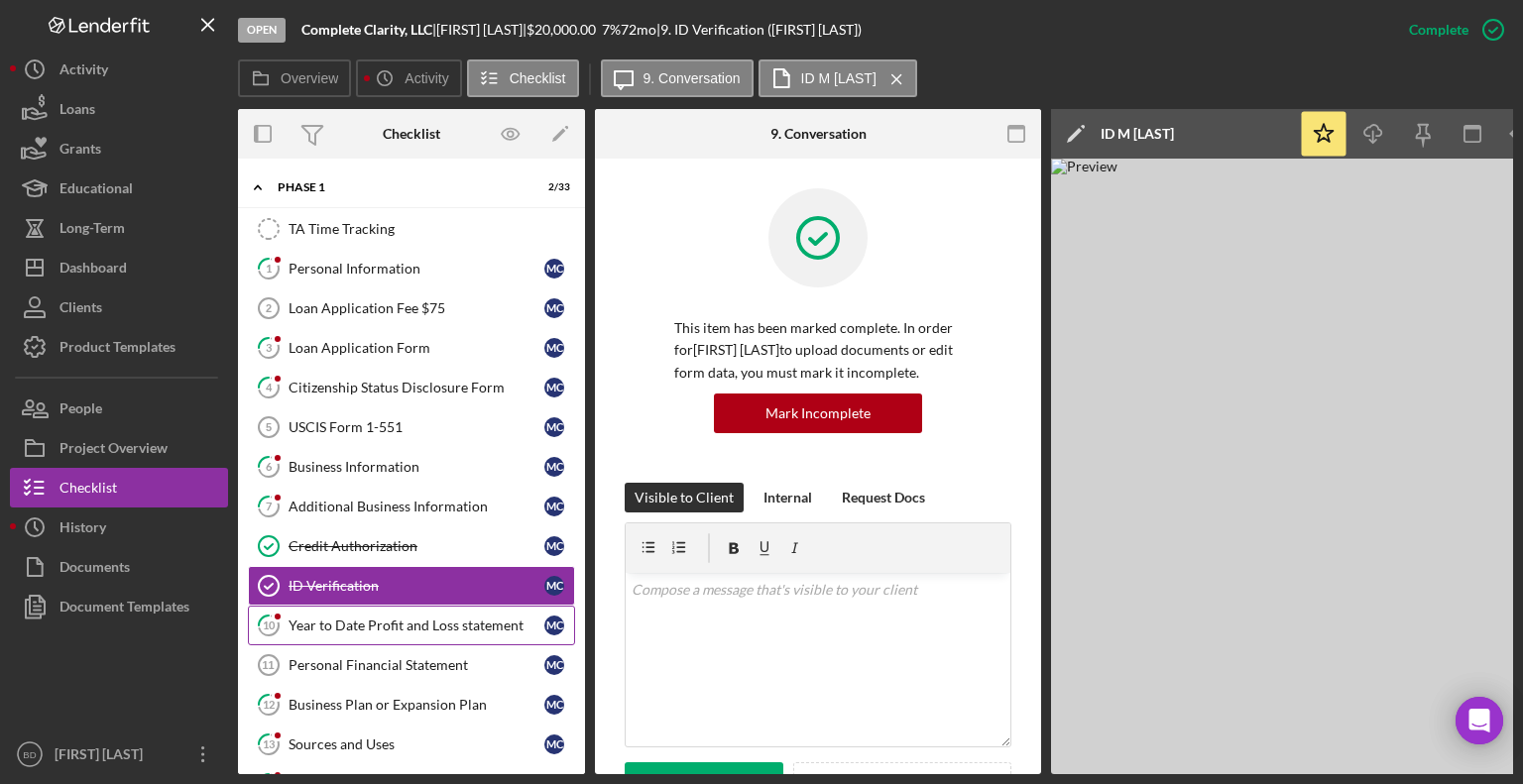click on "Year to Date Profit and Loss statement" at bounding box center [416, 625] 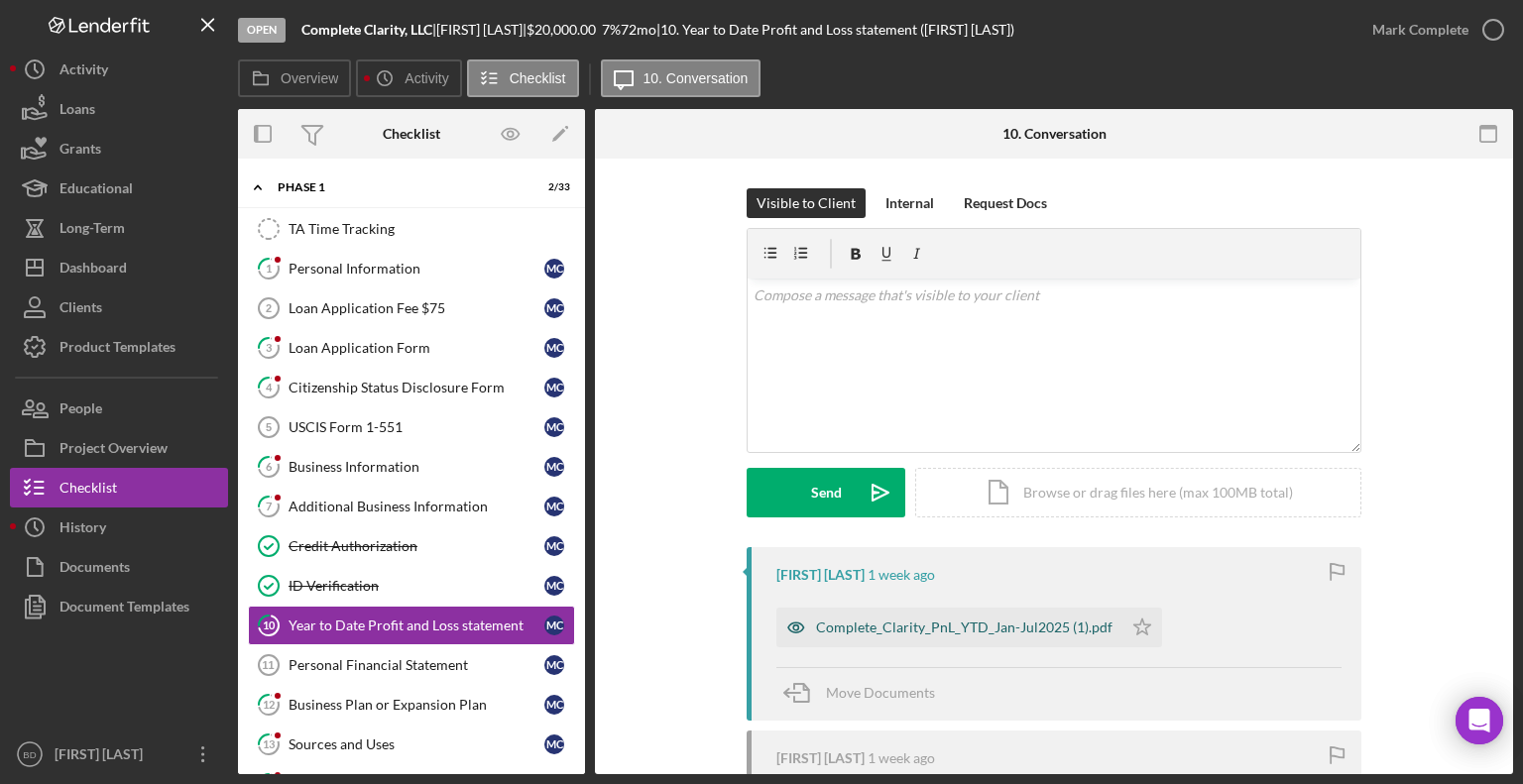 click on "Complete_Clarity_PnL_YTD_Jan-Jul2025 (1).pdf" at bounding box center [964, 627] 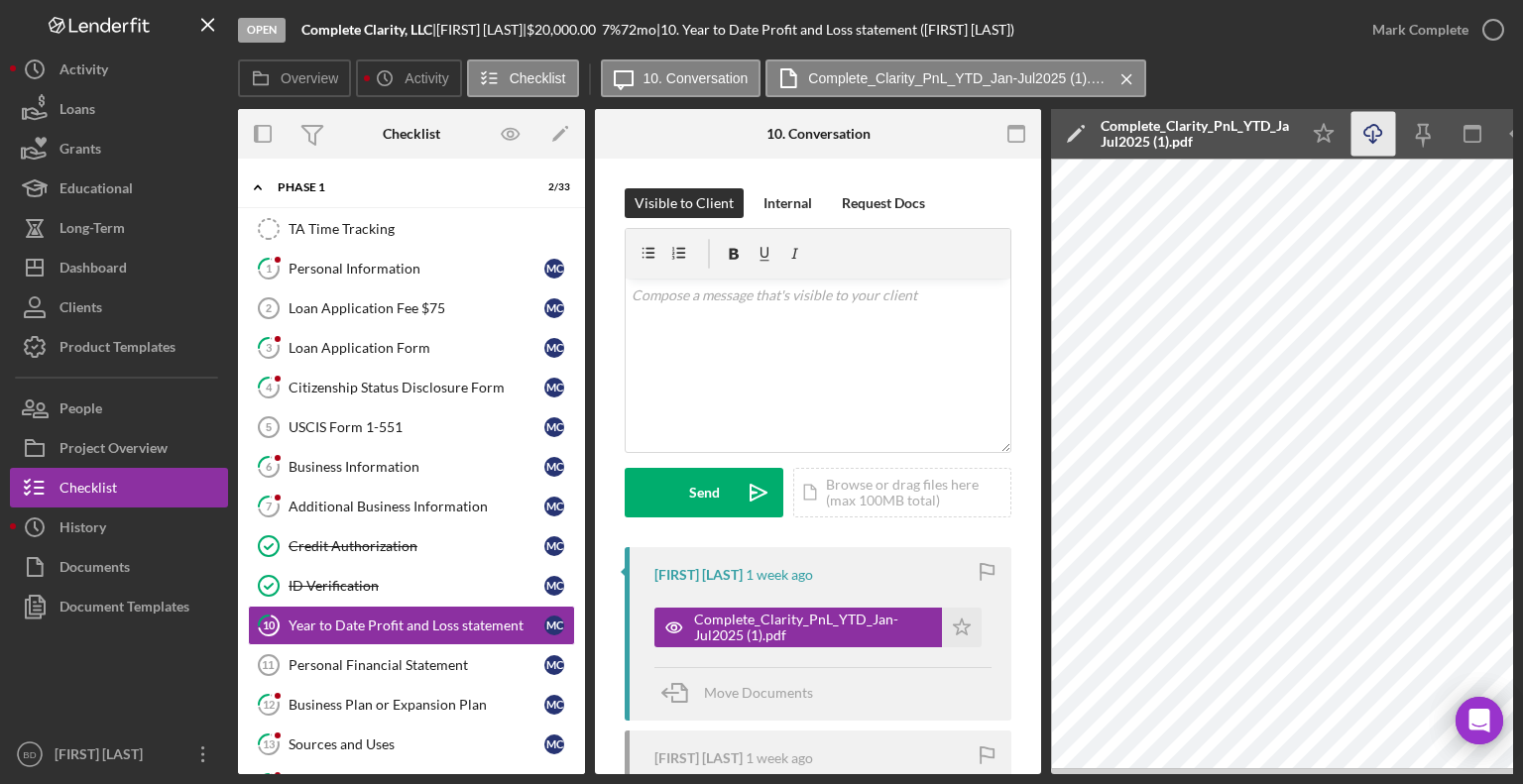 click on "Icon/Download" 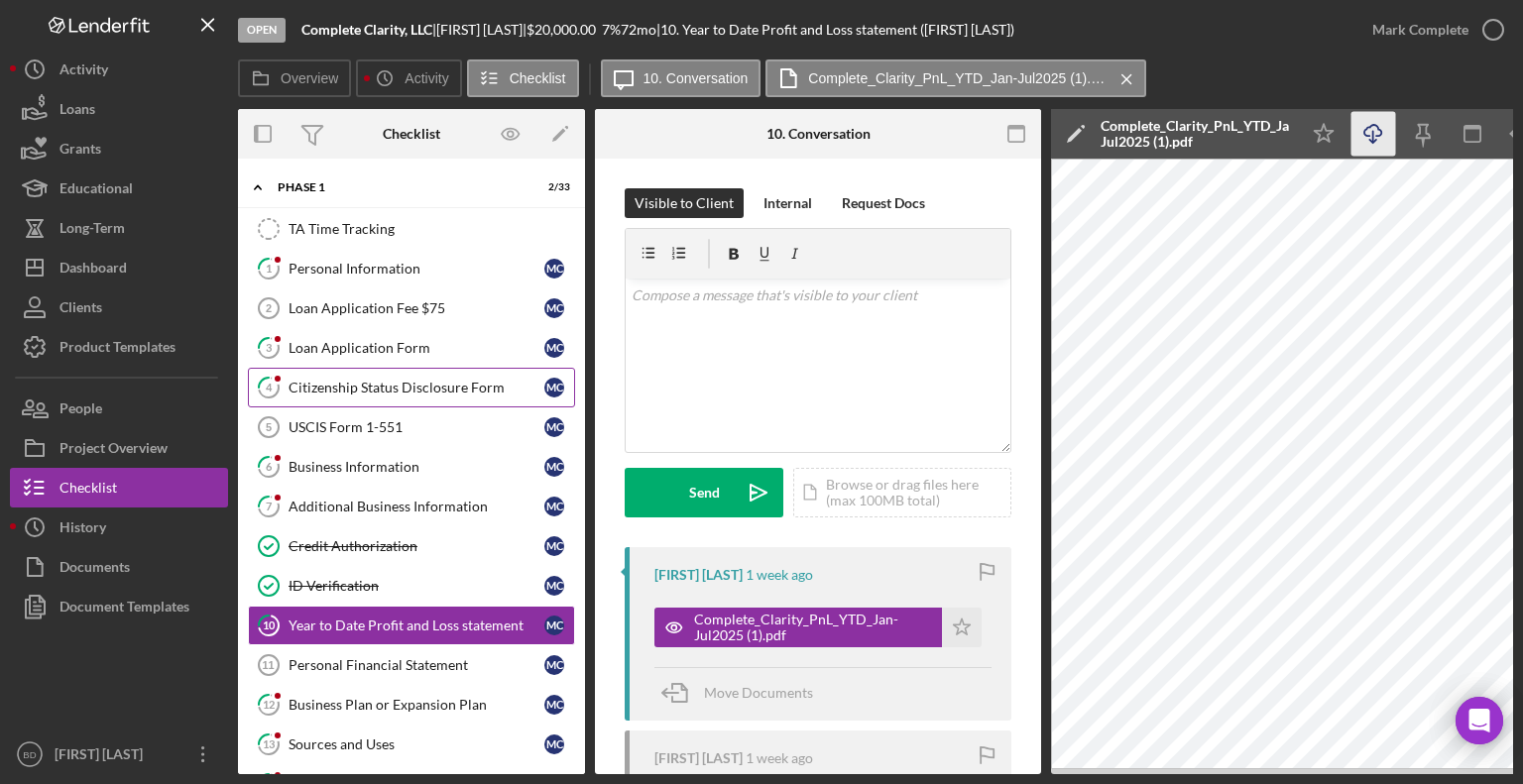 click on "Citizenship Status Disclosure Form" at bounding box center [416, 388] 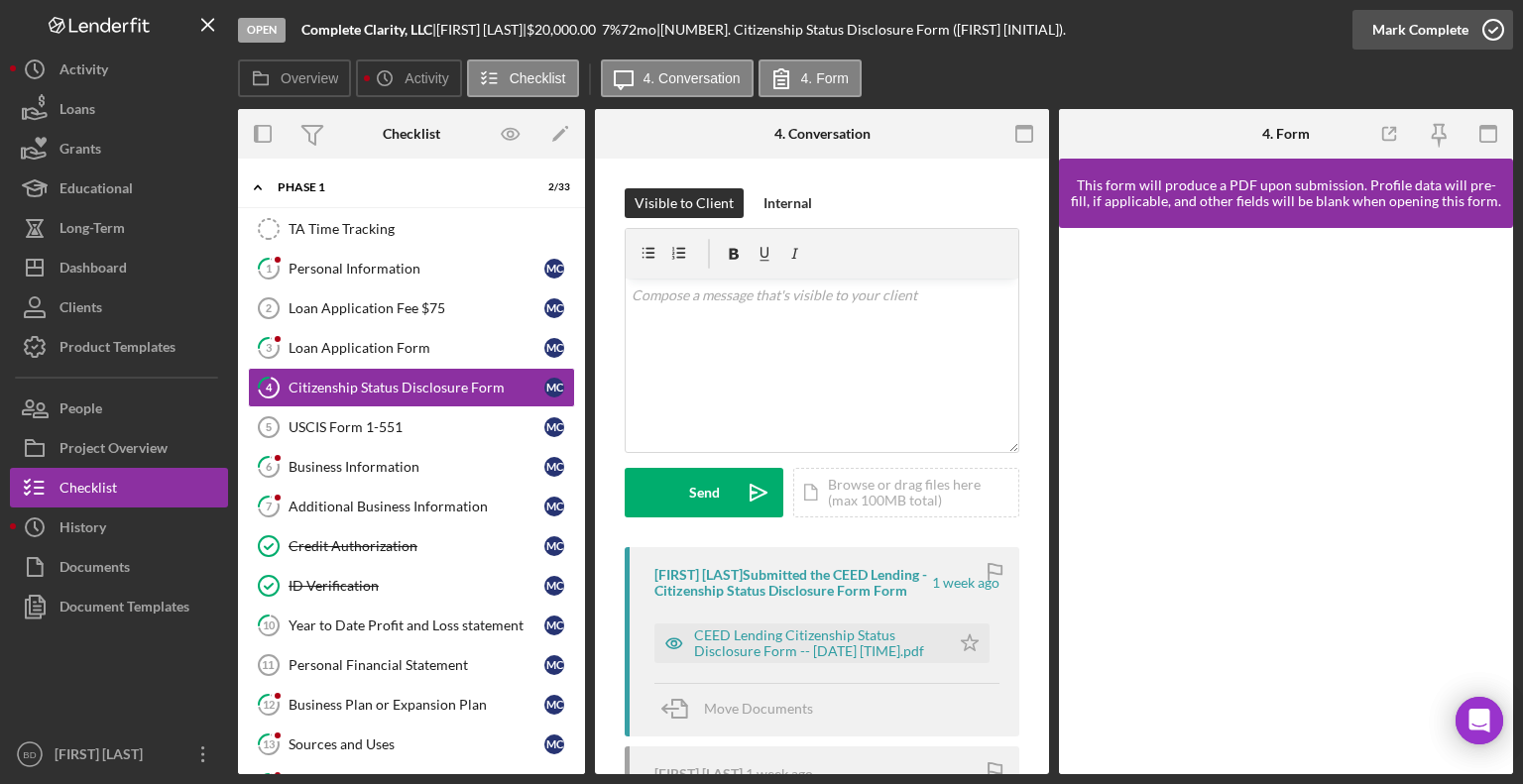 click 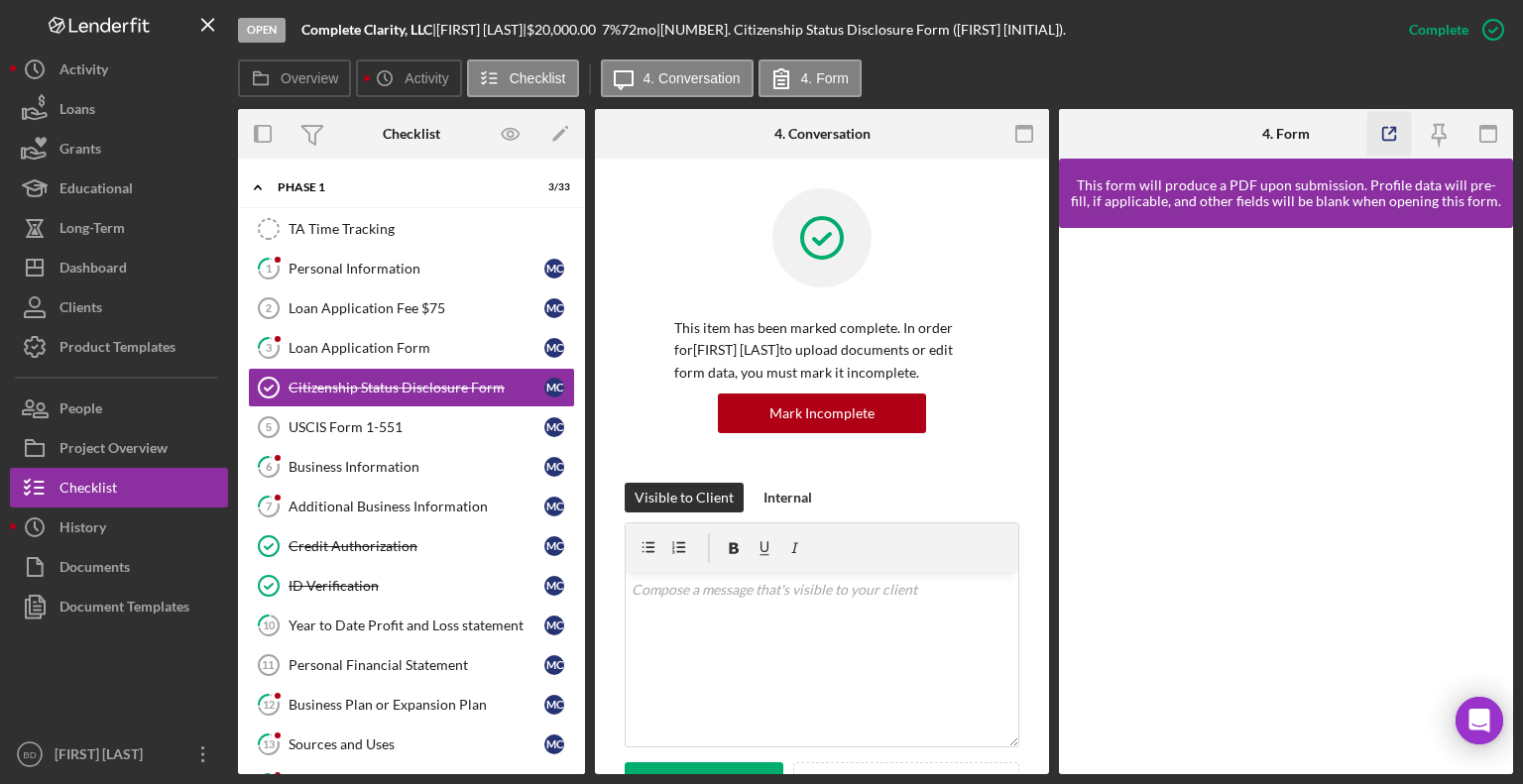 click 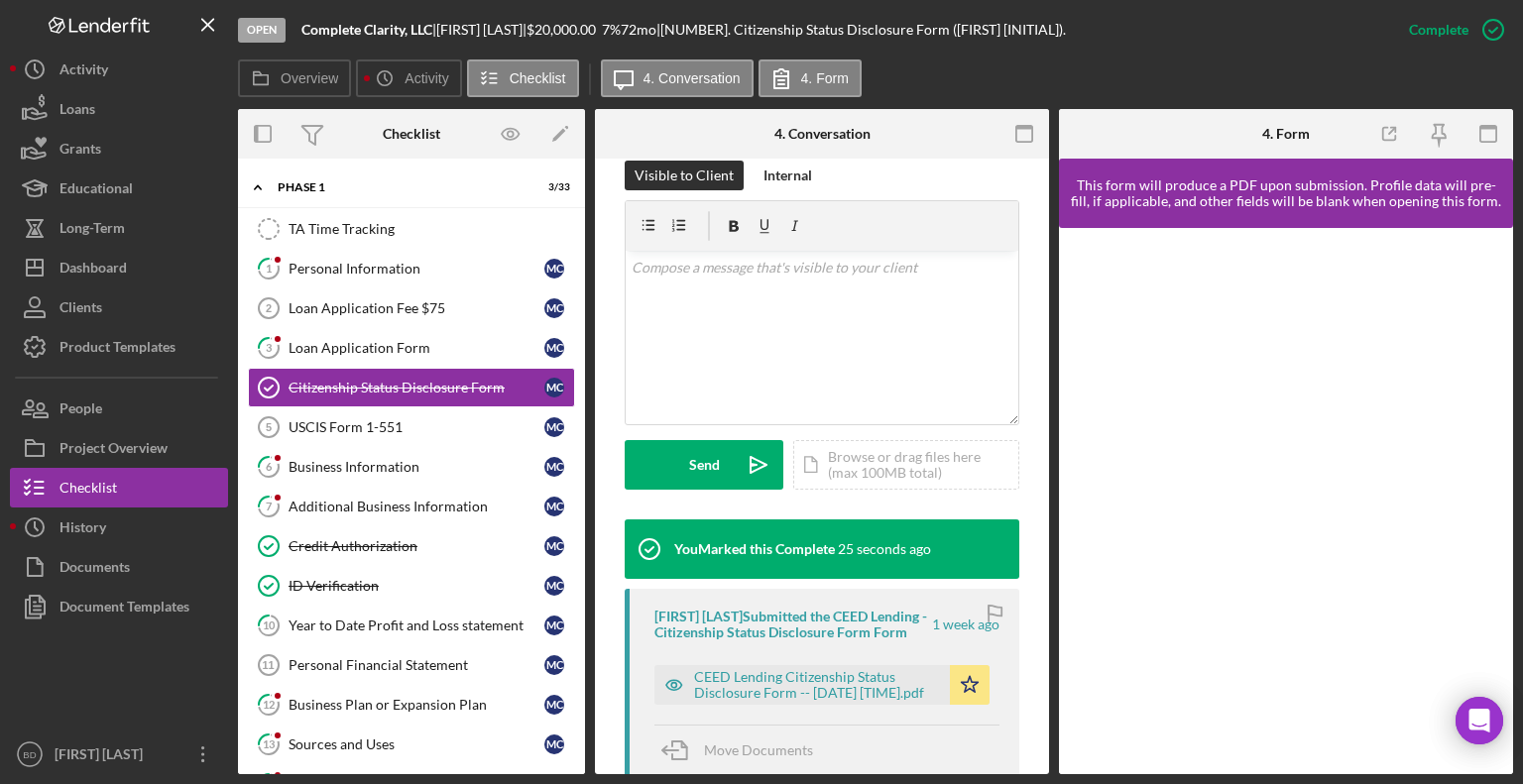 scroll, scrollTop: 324, scrollLeft: 0, axis: vertical 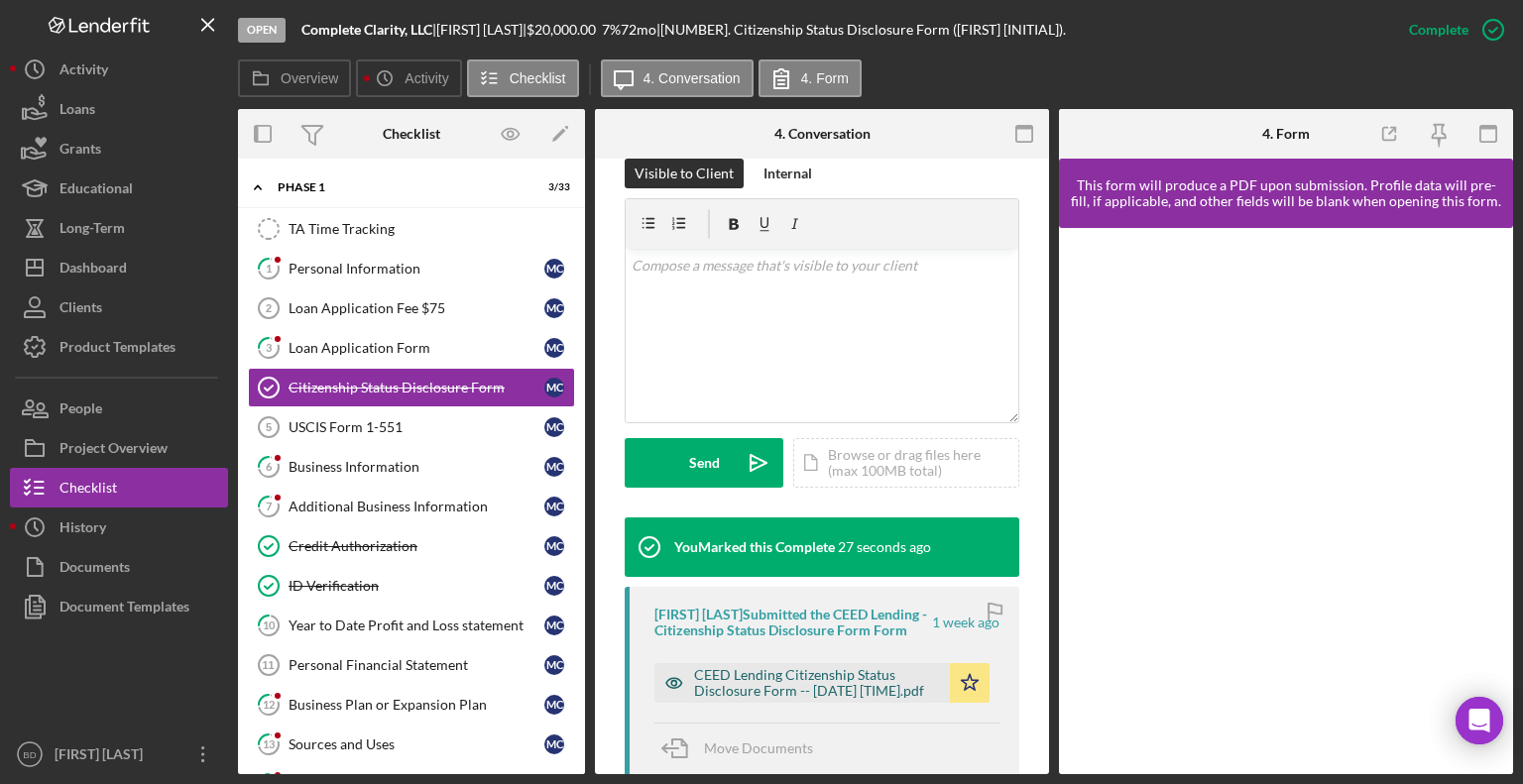 click on "CEED Lending Citizenship Status Disclosure Form -- [DATE] [TIME].pdf" at bounding box center [817, 683] 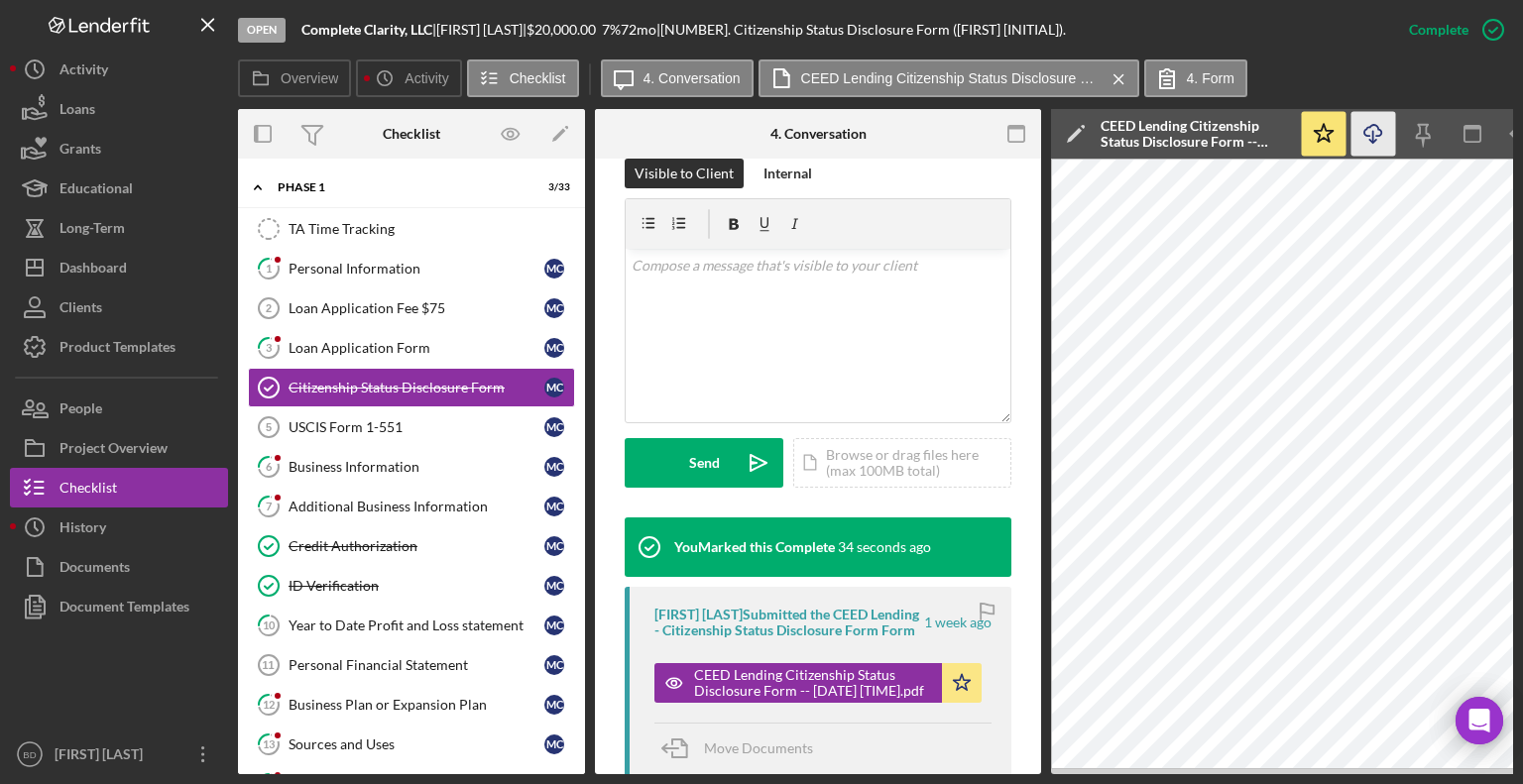 click 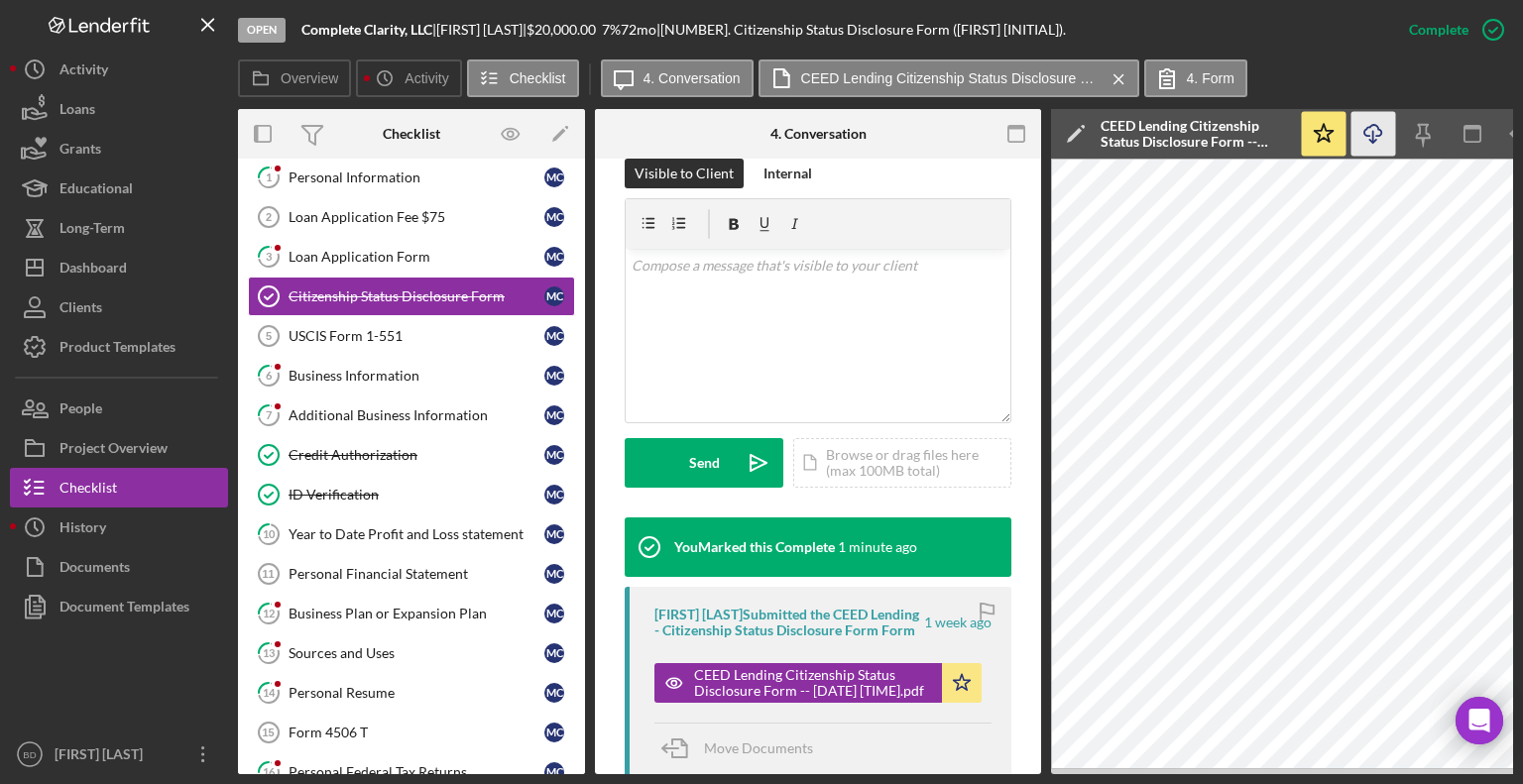 scroll, scrollTop: 126, scrollLeft: 0, axis: vertical 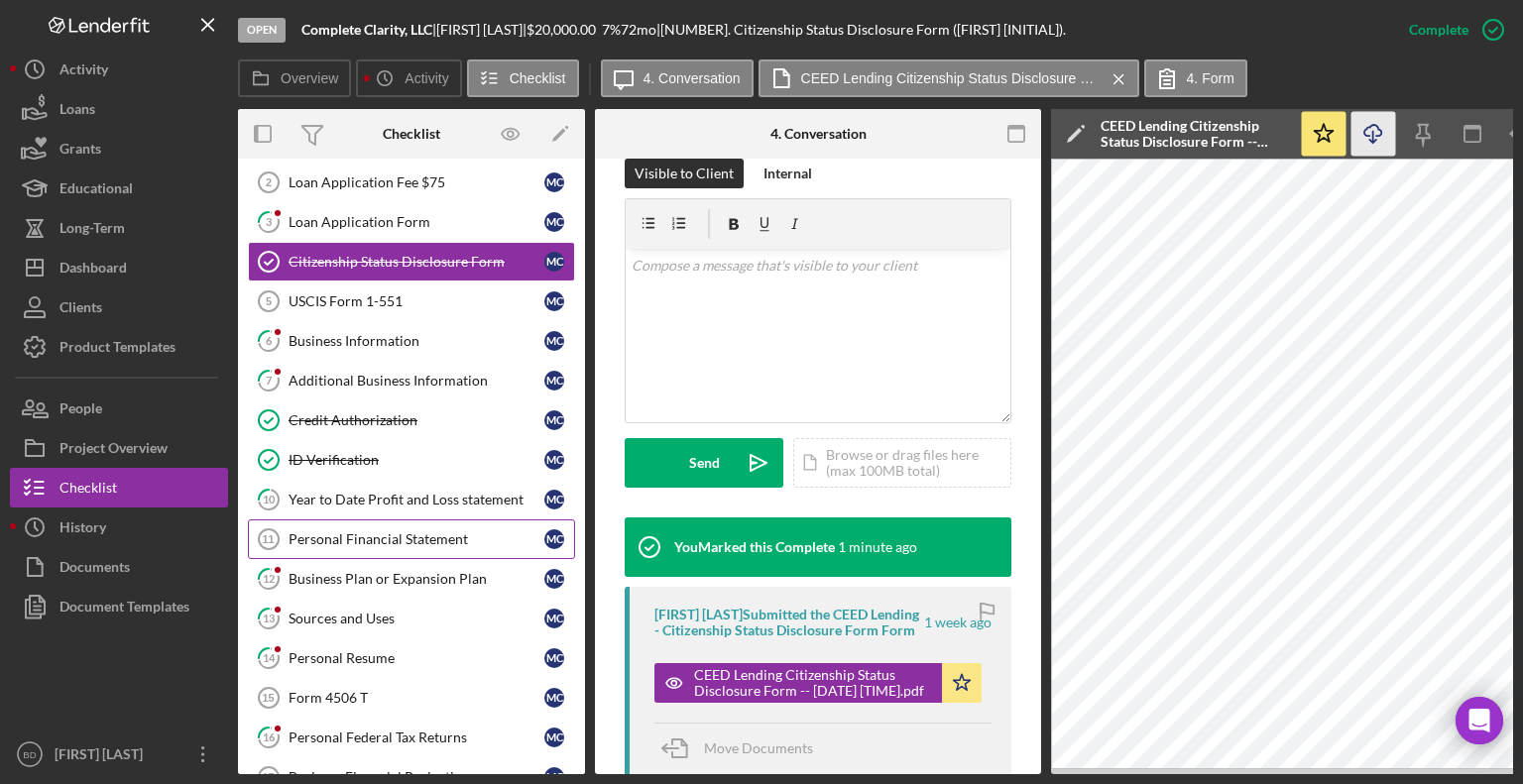 click on "Personal Financial Statement" at bounding box center (416, 539) 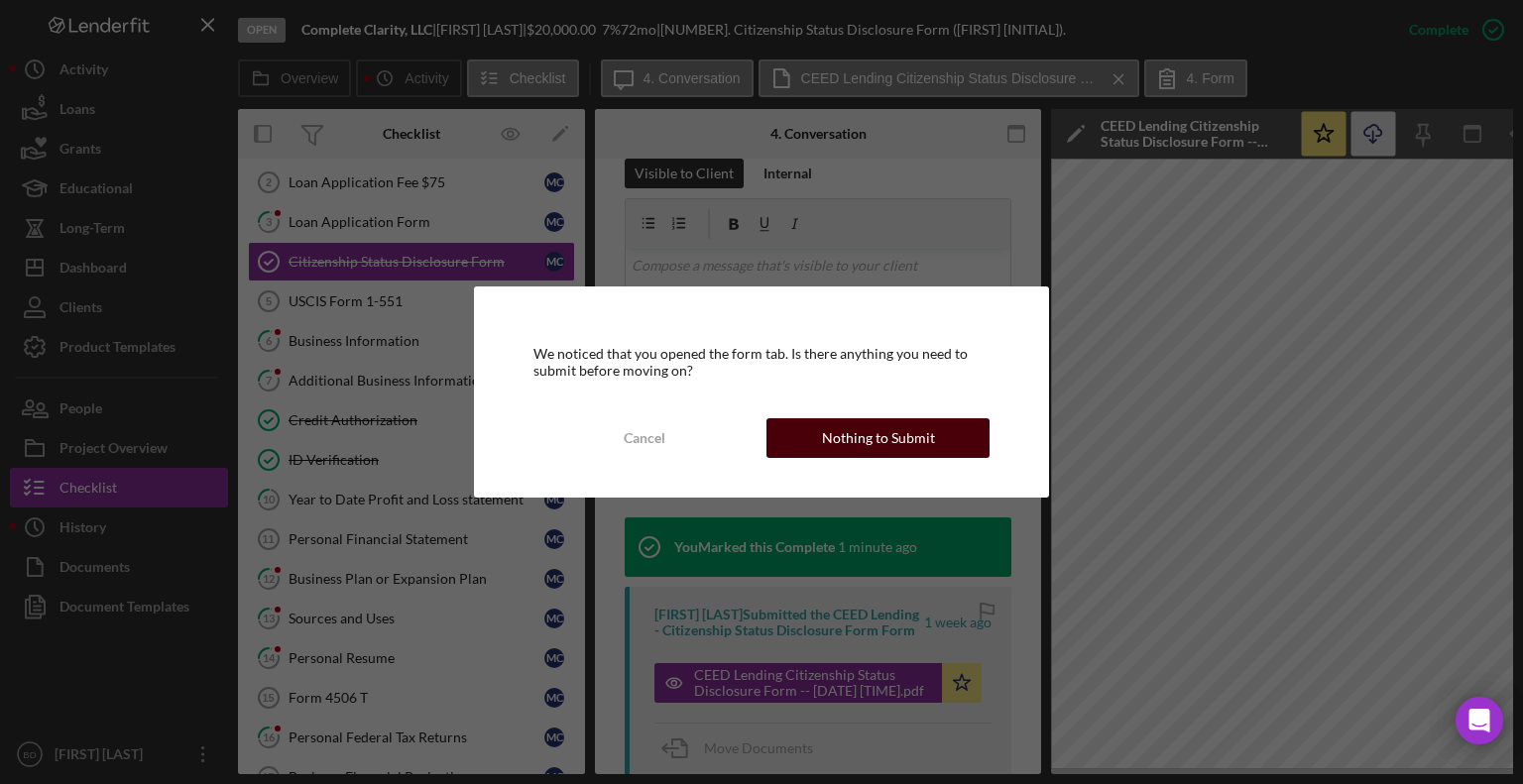 click on "Nothing to Submit" at bounding box center [879, 438] 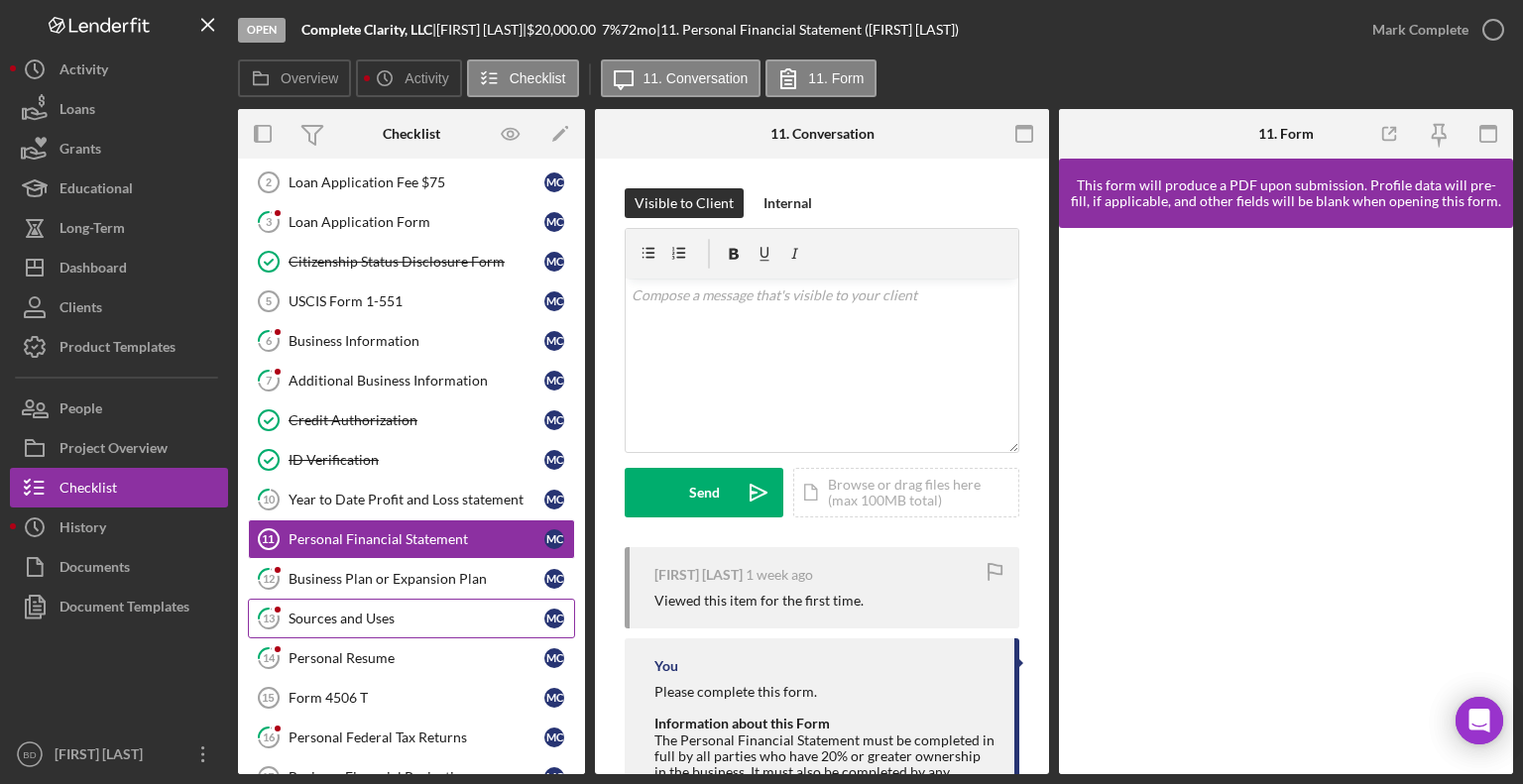 click on "Sources and Uses" at bounding box center [416, 618] 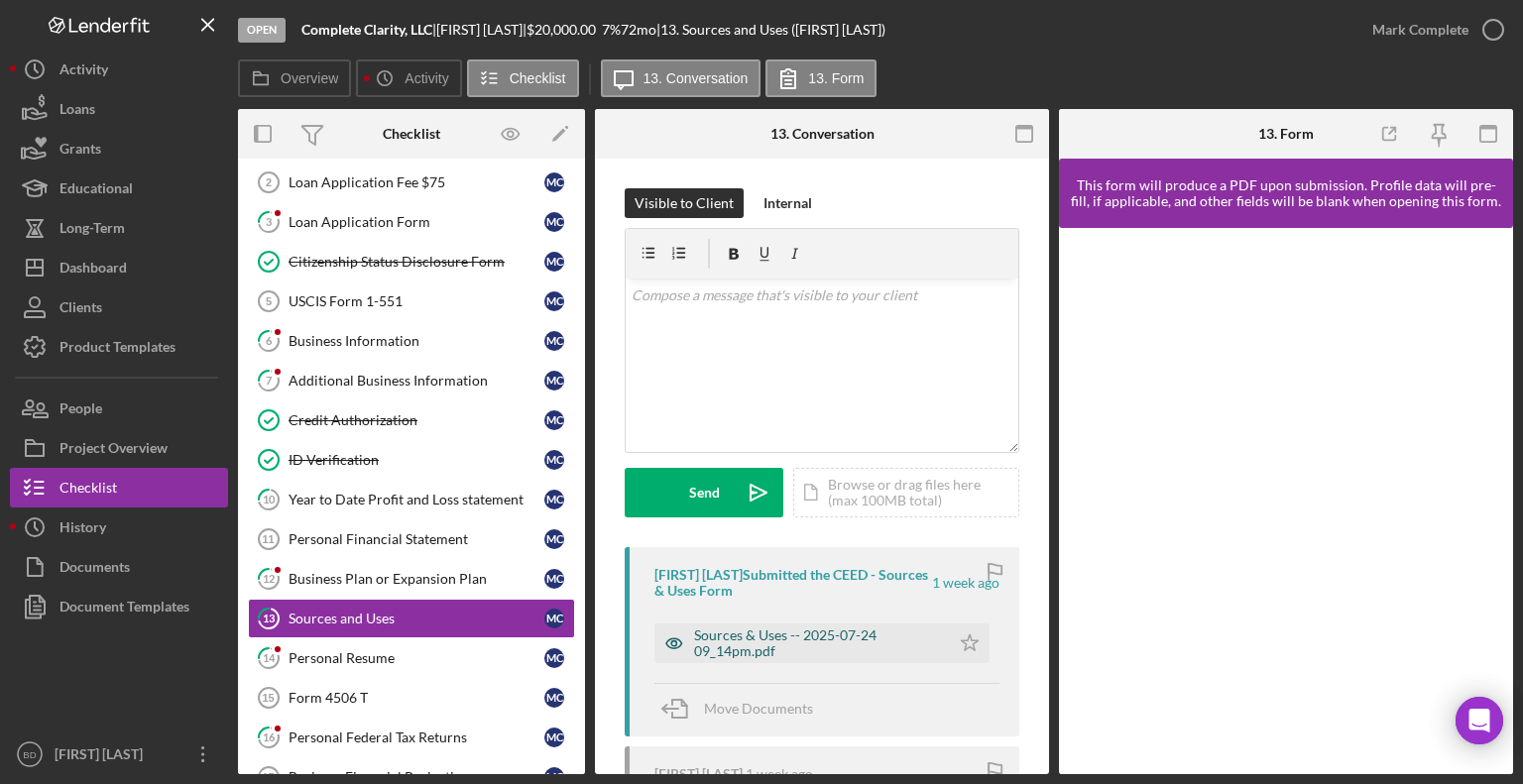 click on "Sources & Uses -- 2025-07-24 09_14pm.pdf" at bounding box center (817, 643) 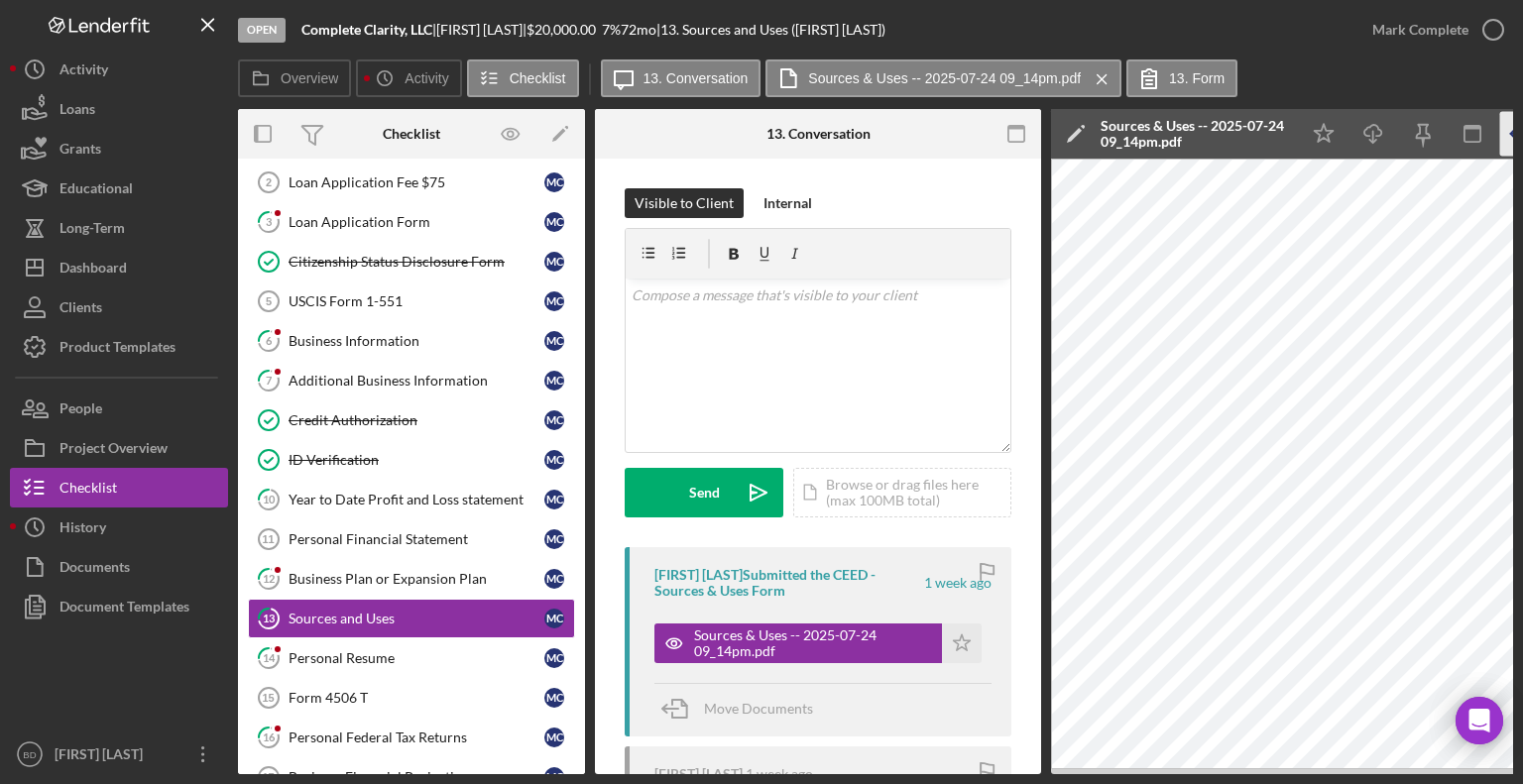 click 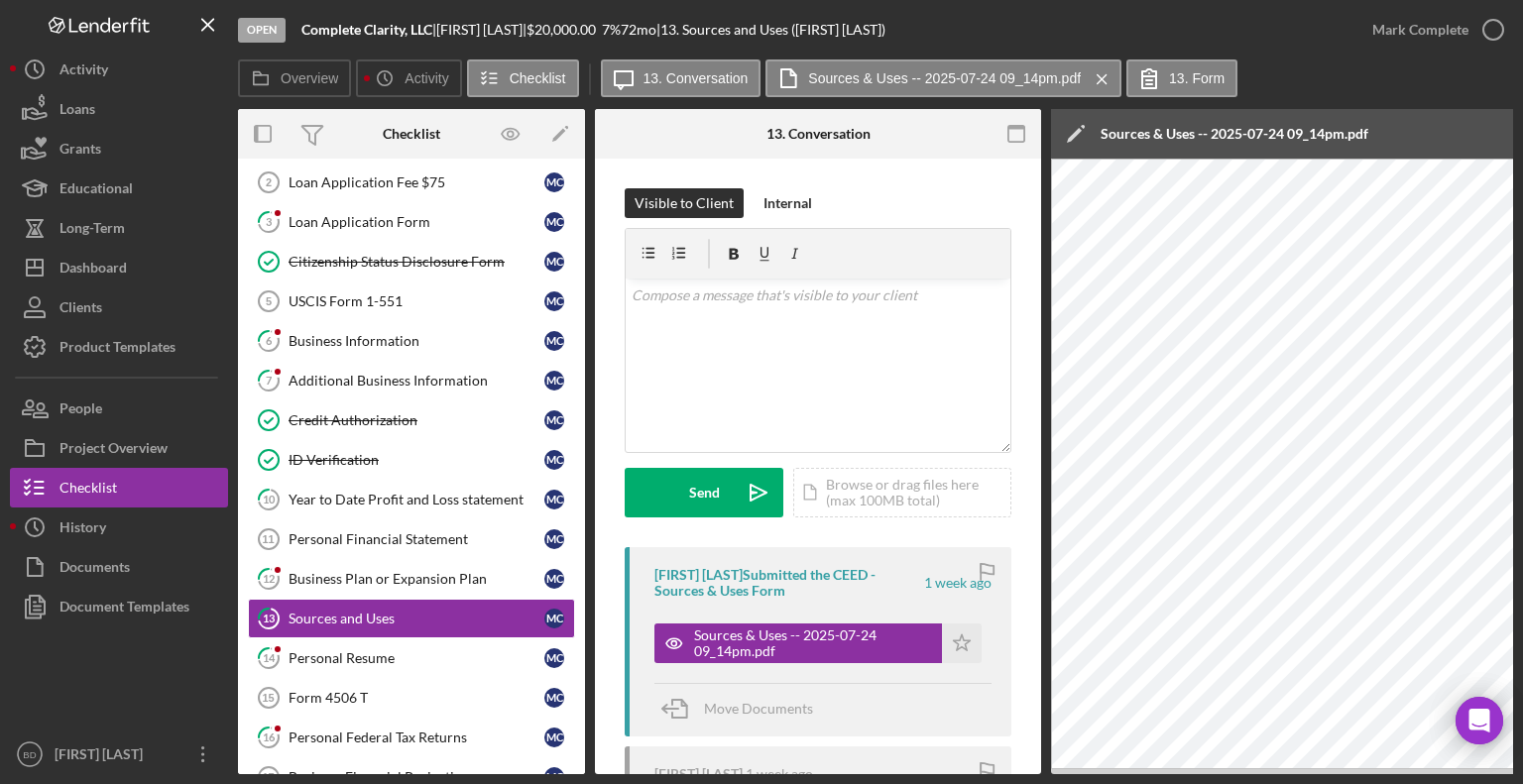 click on "Icon/Edit Sources & Uses -- [DATE] [TIME].pdf" at bounding box center (1472, 134) 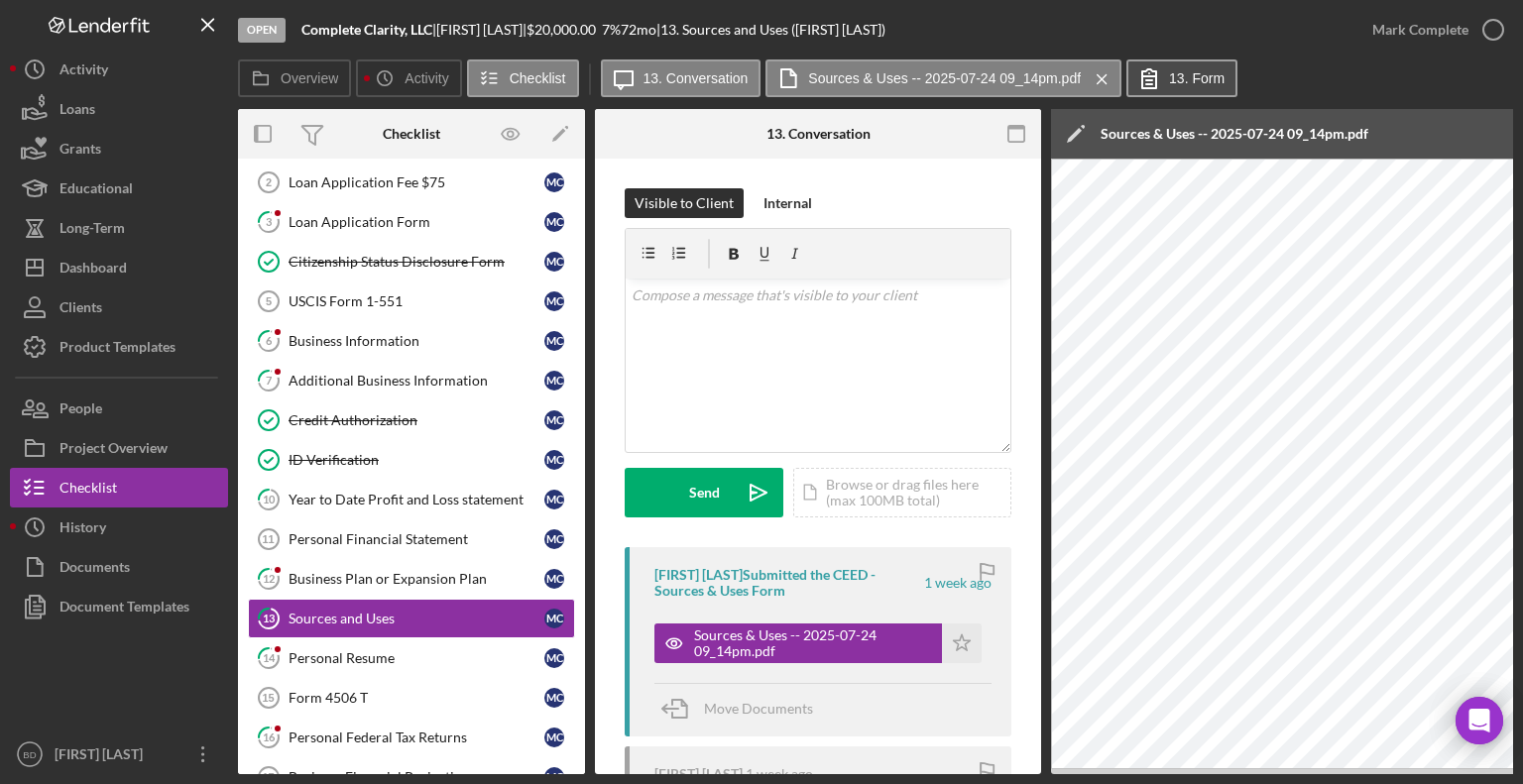 click 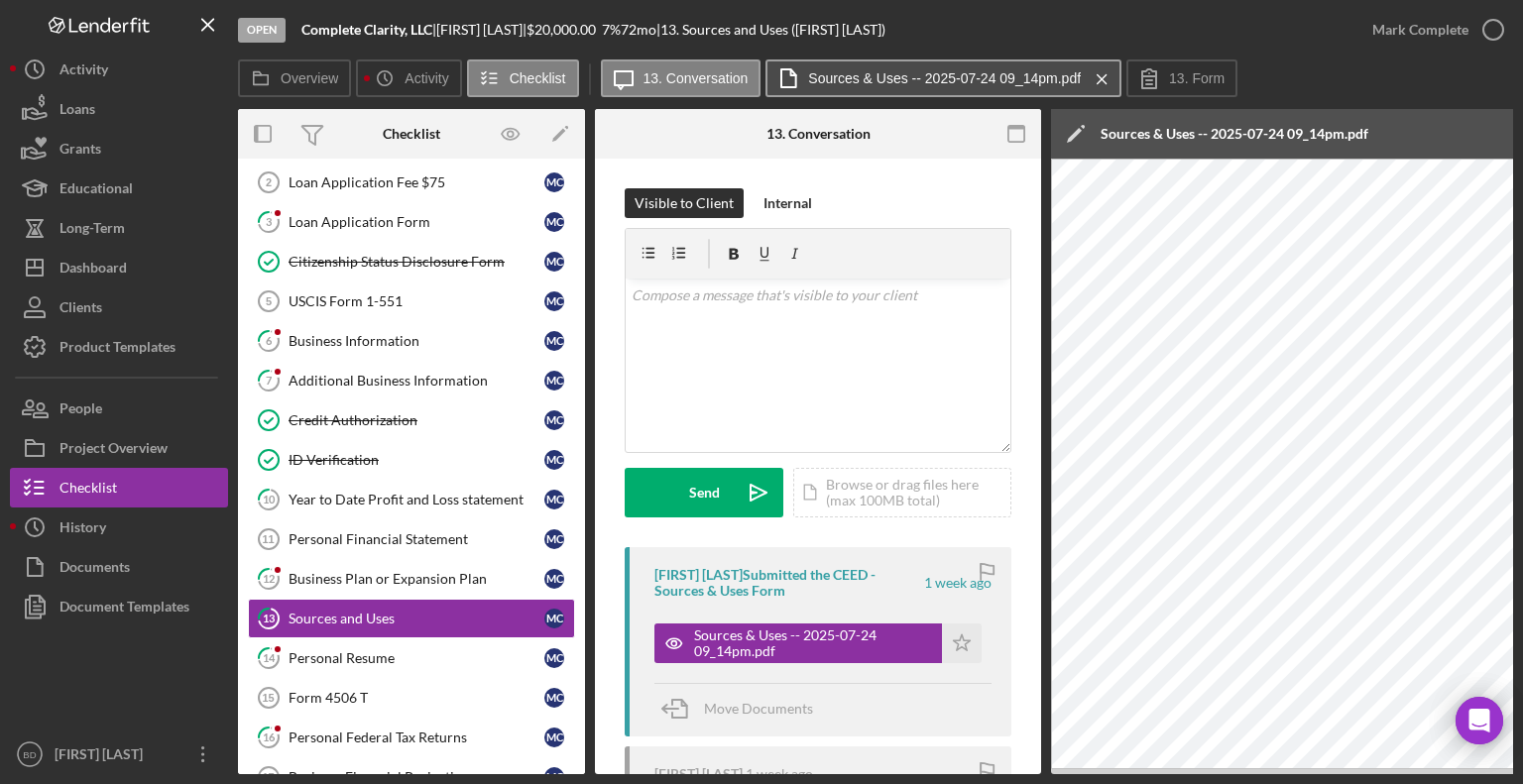 click on "Sources & Uses -- 2025-07-24 09_14pm.pdf" at bounding box center (944, 78) 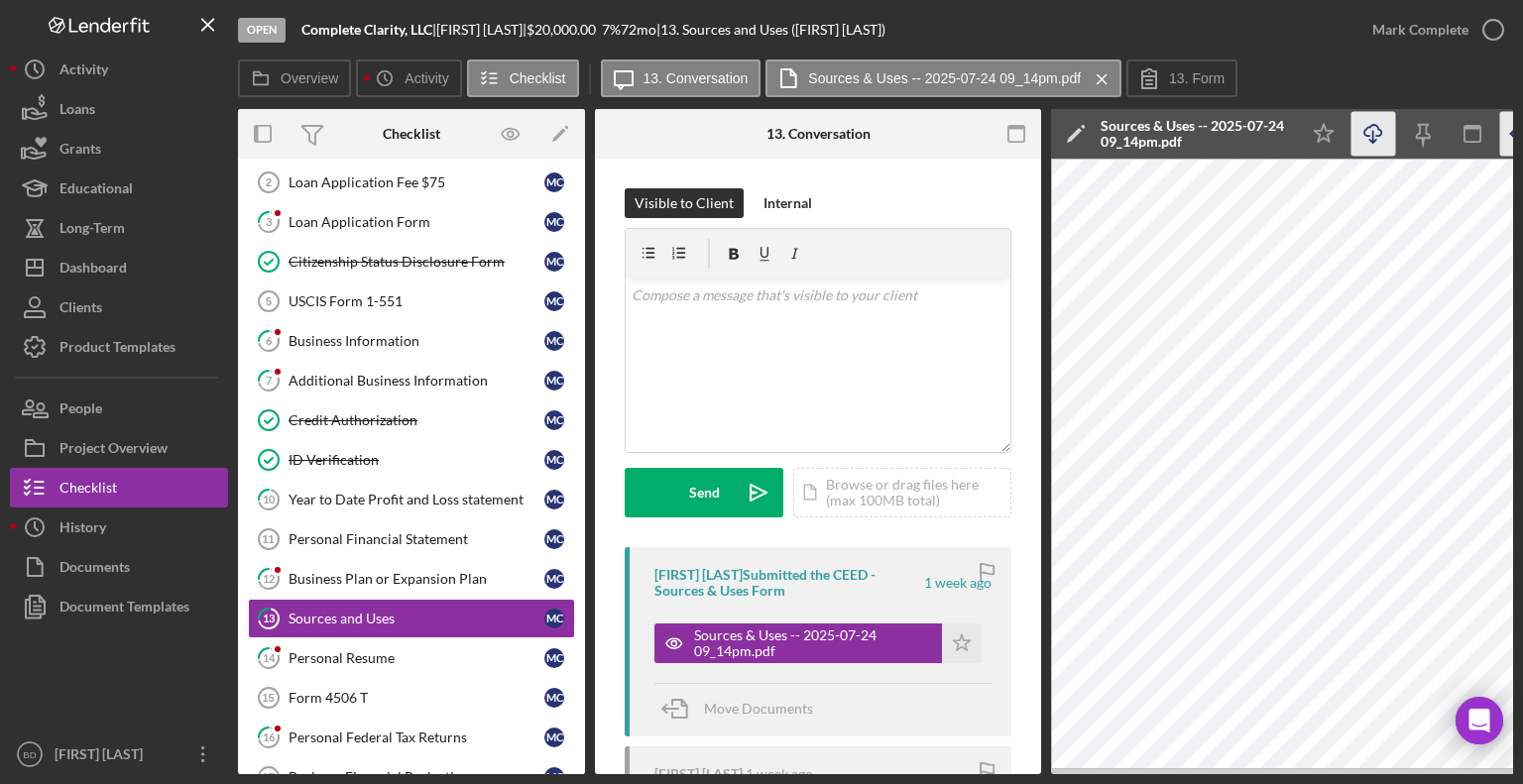 click on "Icon/Download" 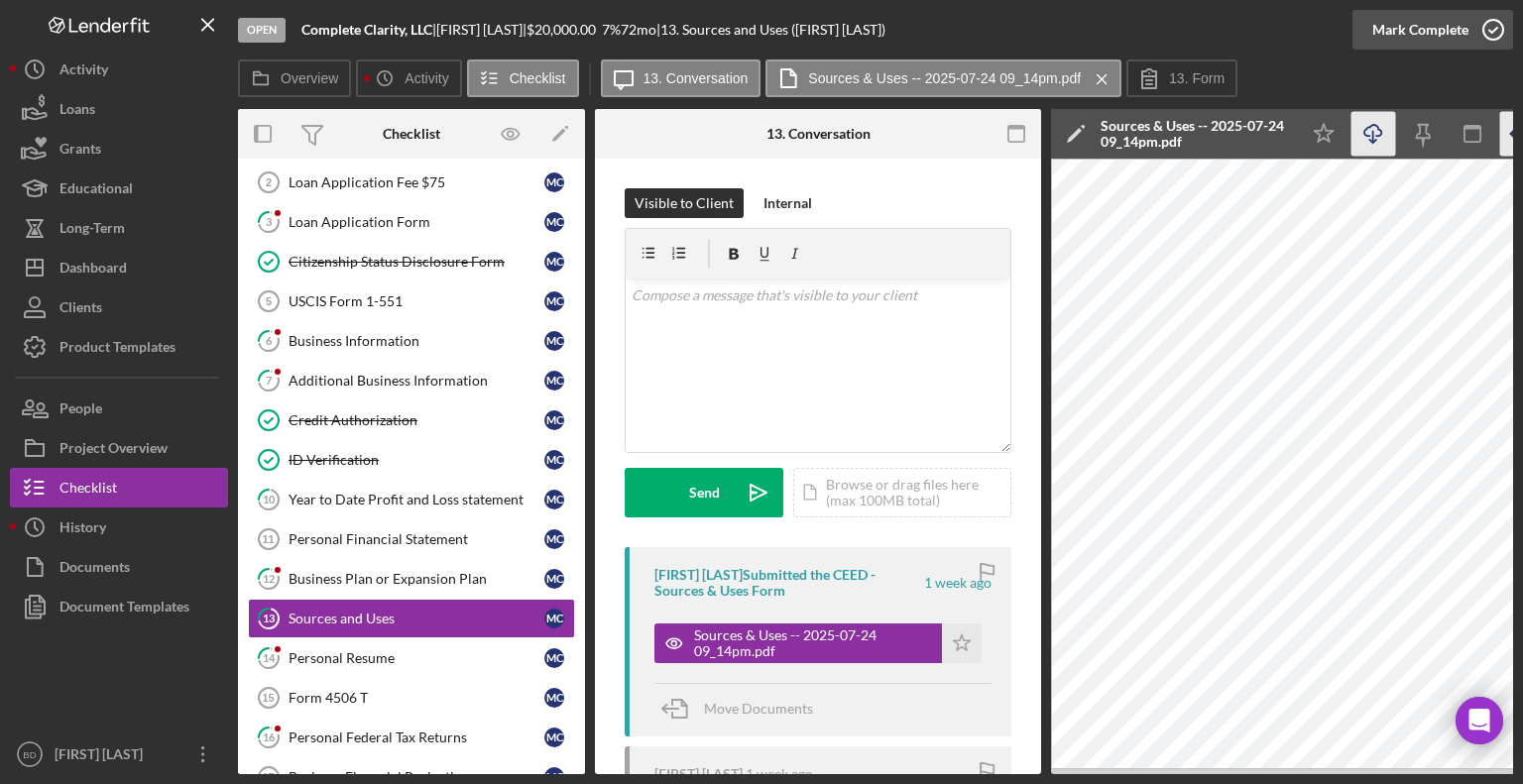 click 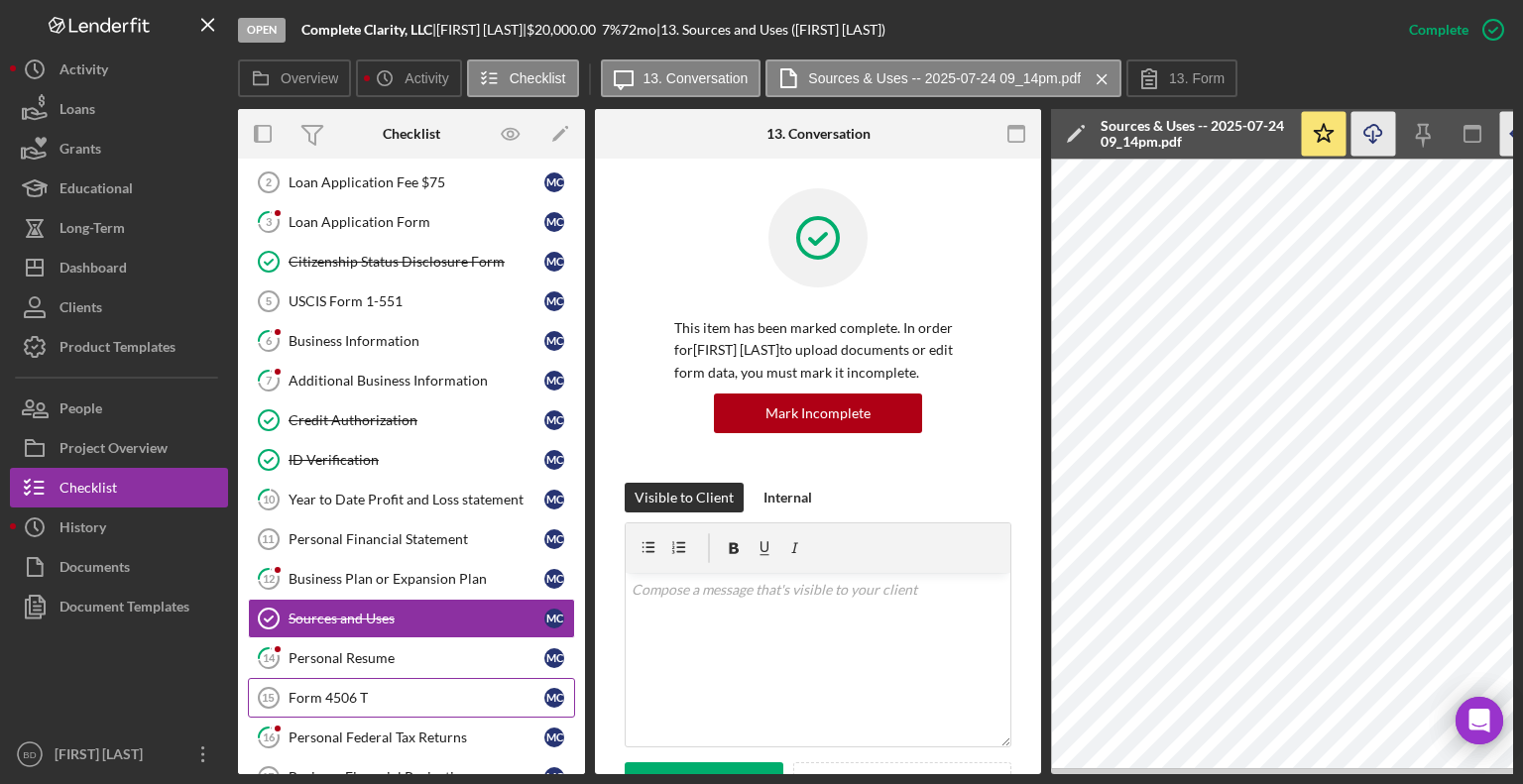 click on "Form 4506 T" at bounding box center [416, 698] 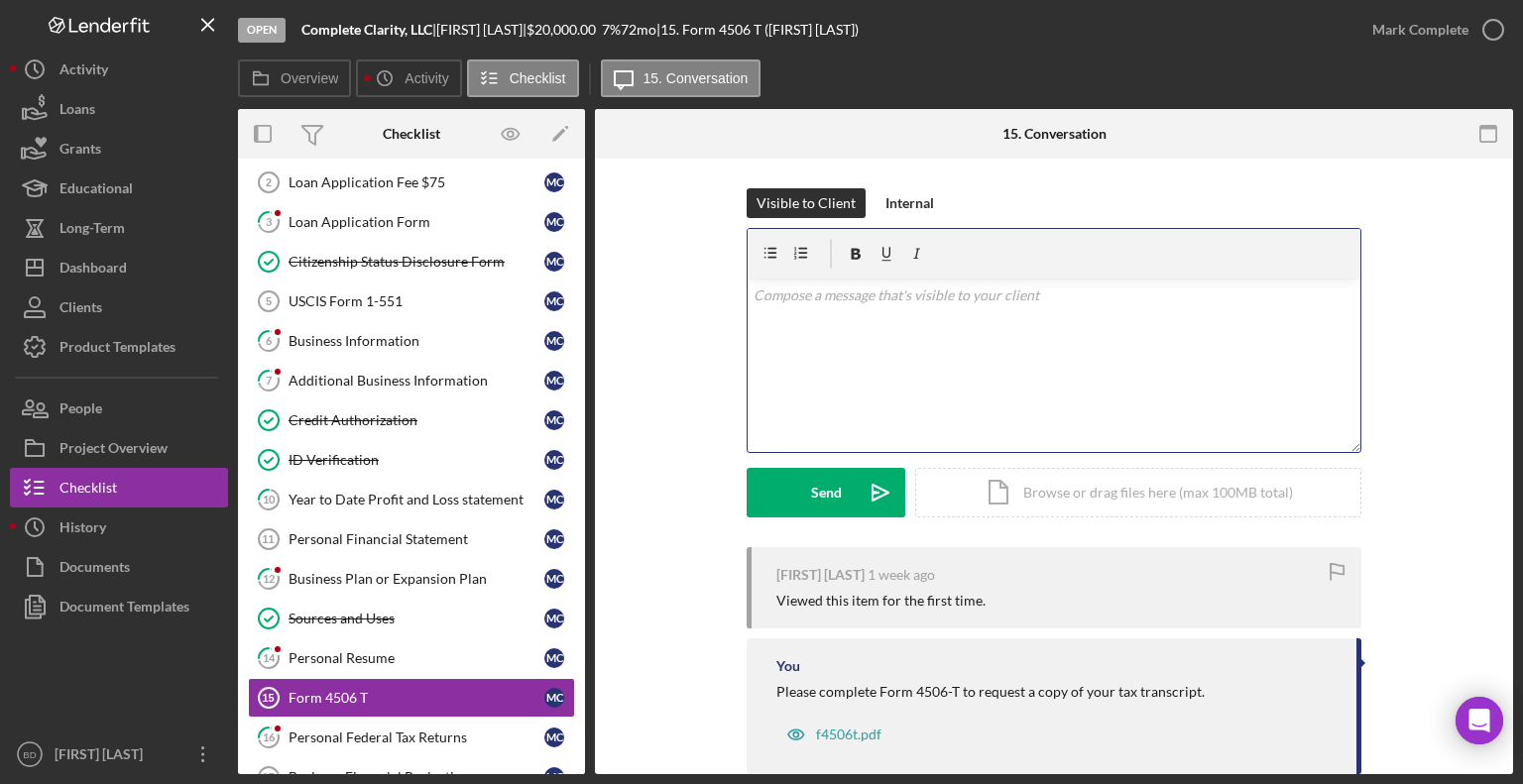 click at bounding box center [1054, 295] 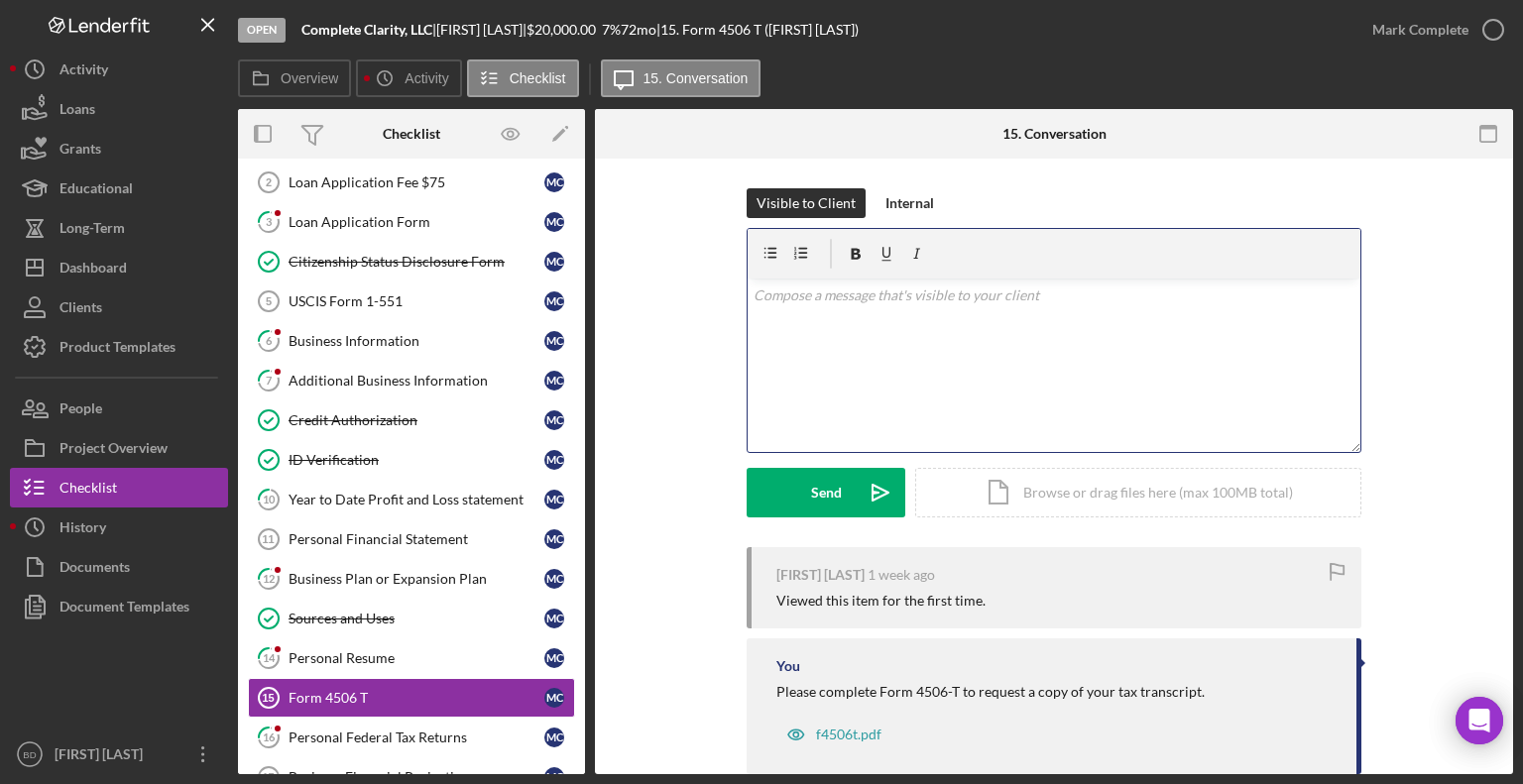 type 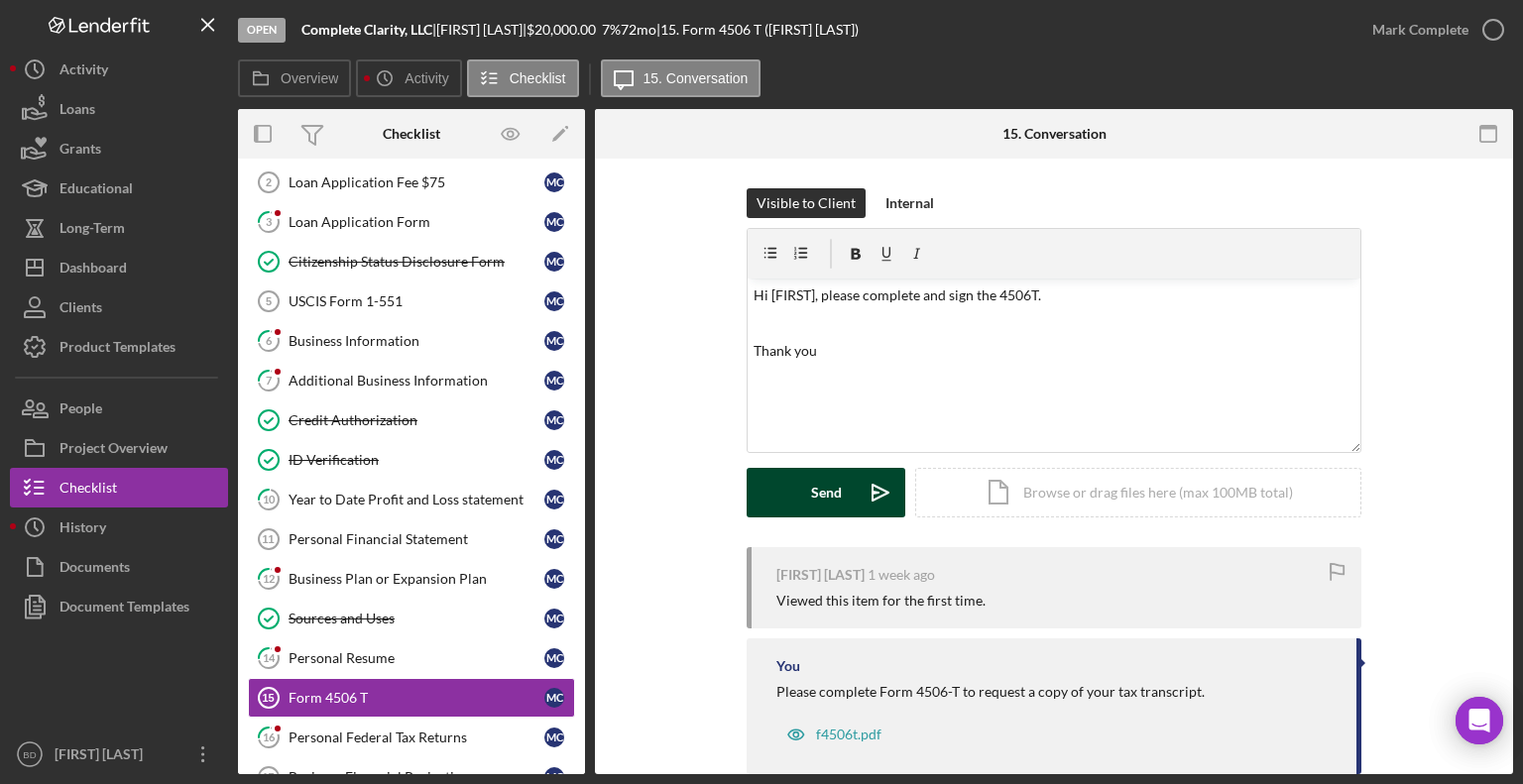 click on "Send" at bounding box center (826, 493) 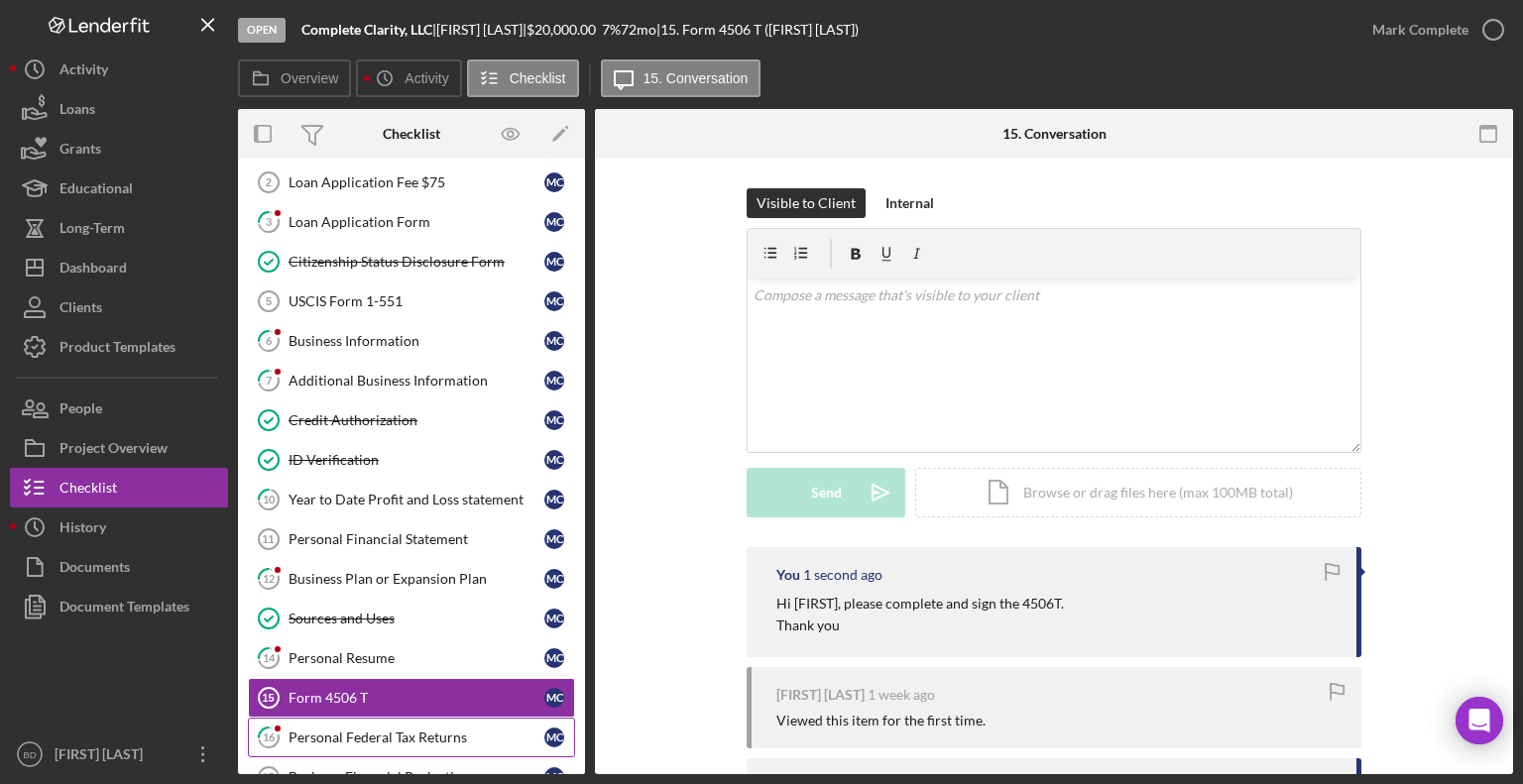 click on "16 Personal Federal Tax Returns [FIRST] [LAST]" at bounding box center [411, 737] 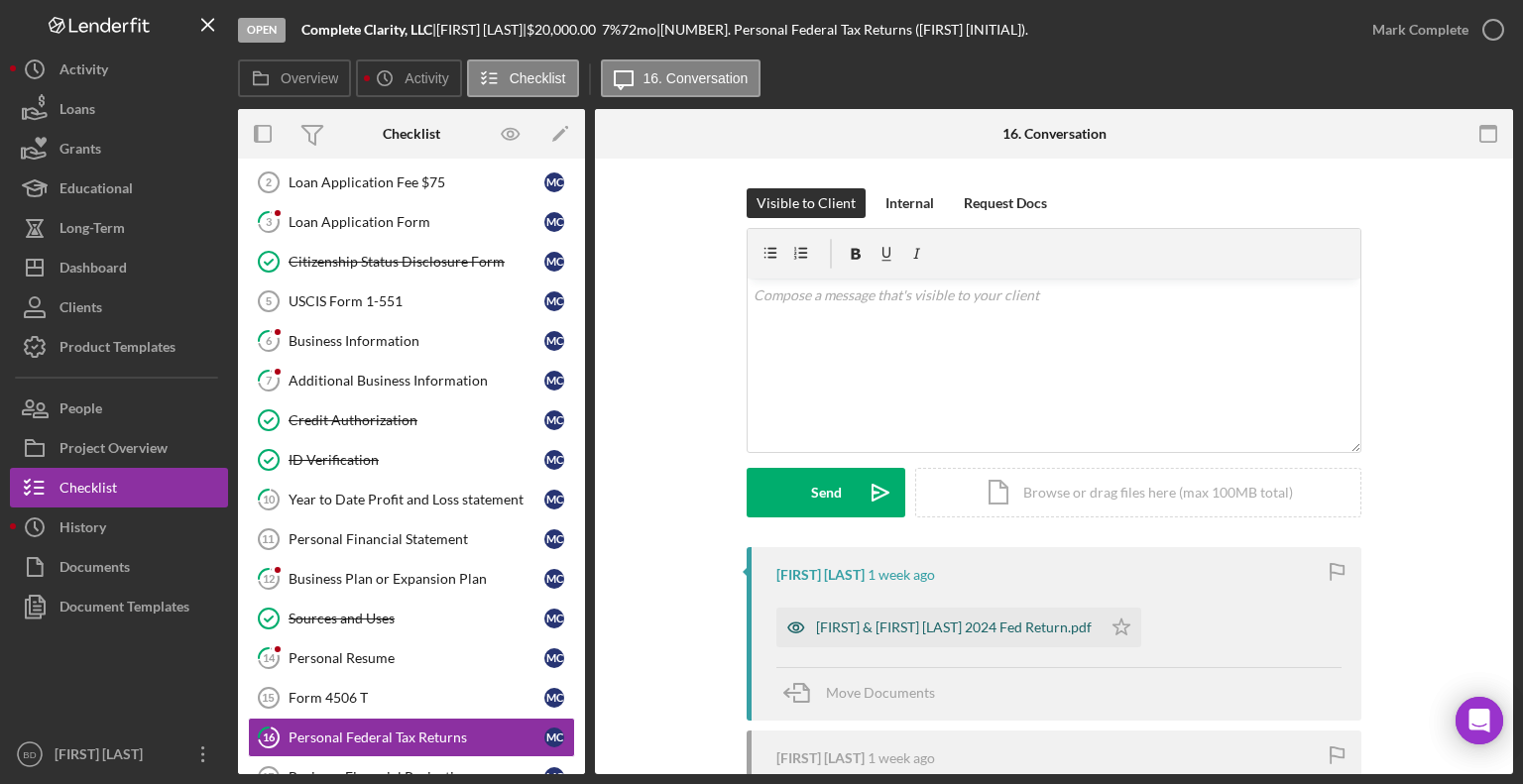 click on "[FIRST] & [FIRST] [LAST] 2024 Fed Return.pdf" at bounding box center (954, 627) 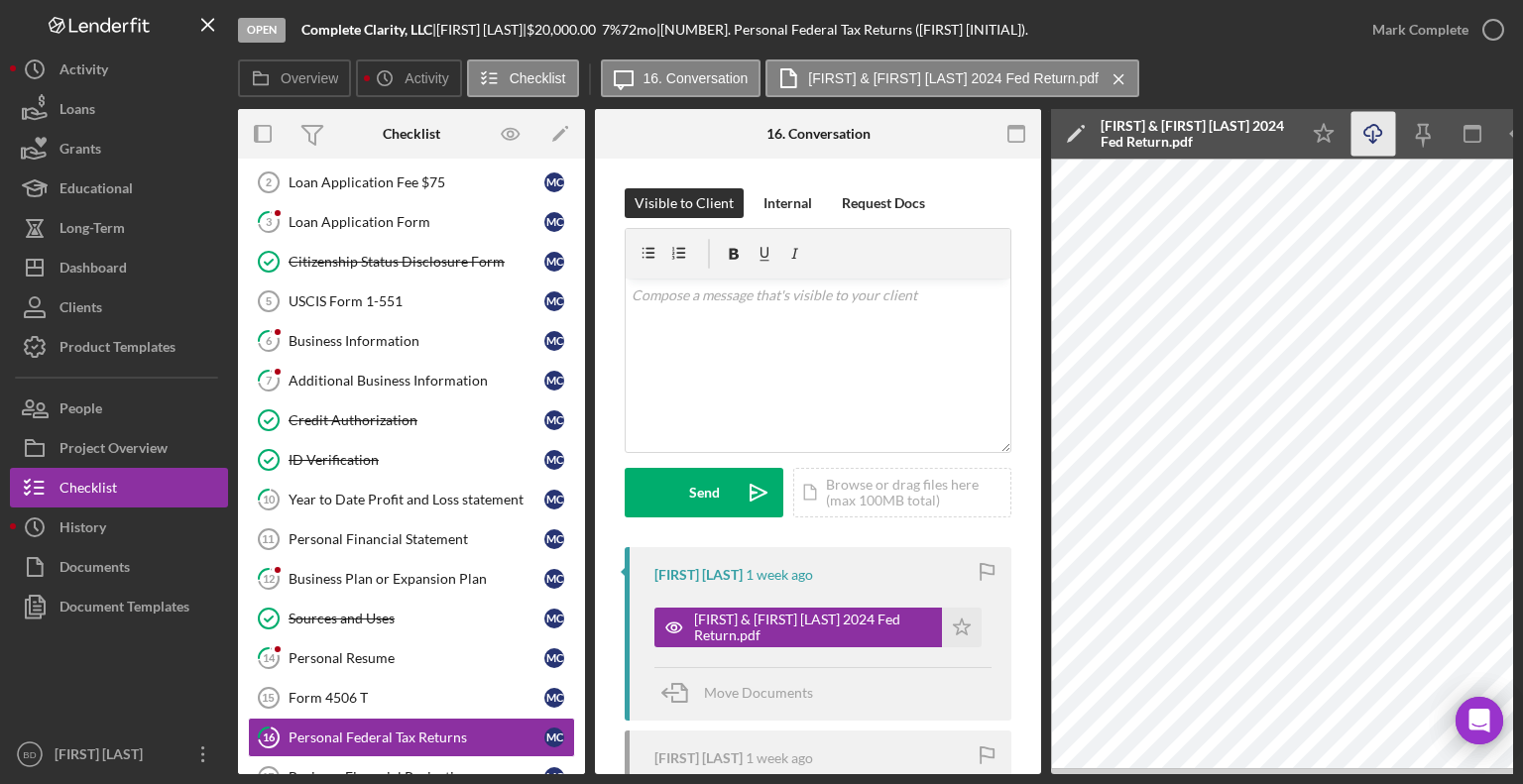 click on "Icon/Download" 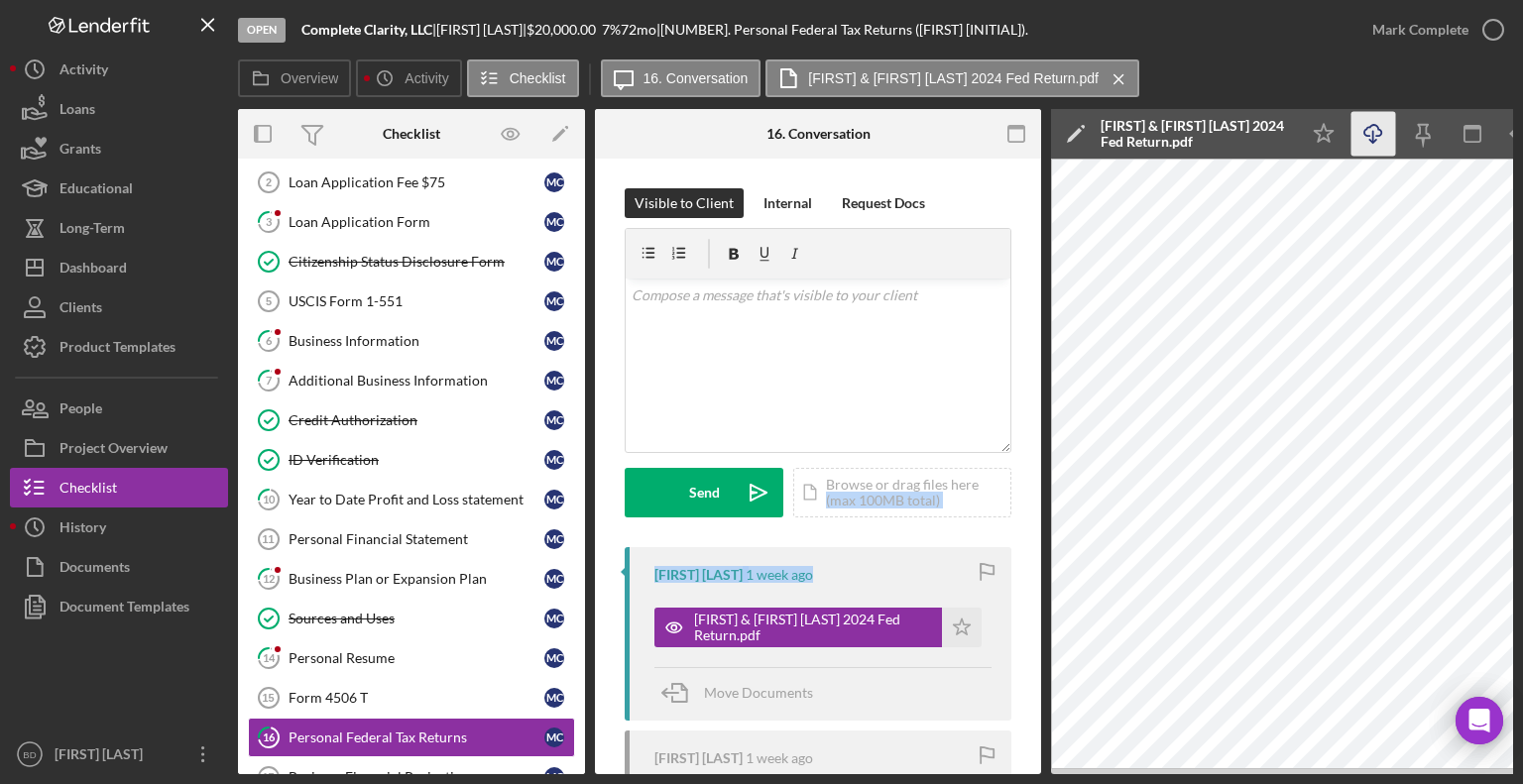 drag, startPoint x: 1043, startPoint y: 491, endPoint x: 1040, endPoint y: 558, distance: 67.06713 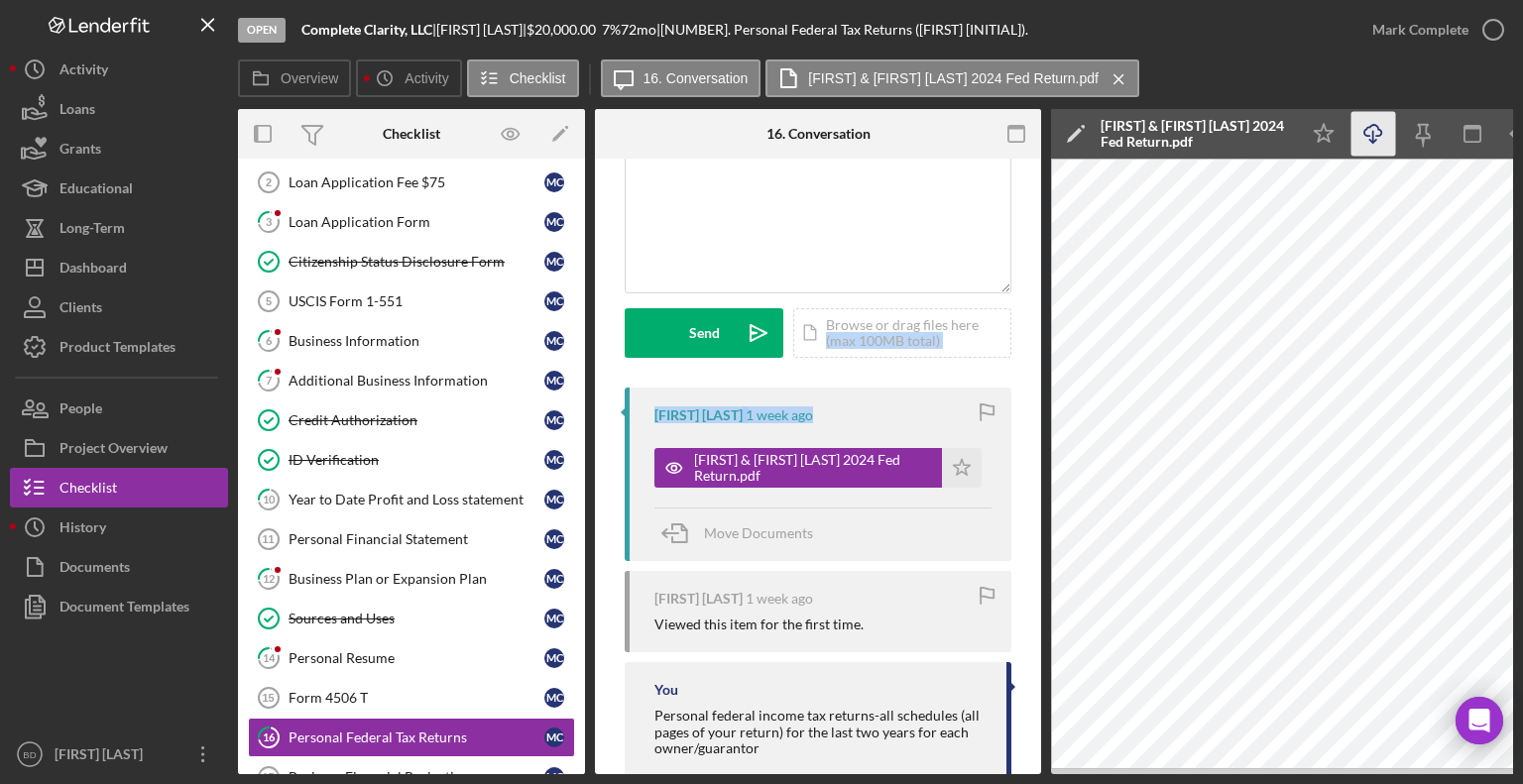 scroll, scrollTop: 161, scrollLeft: 0, axis: vertical 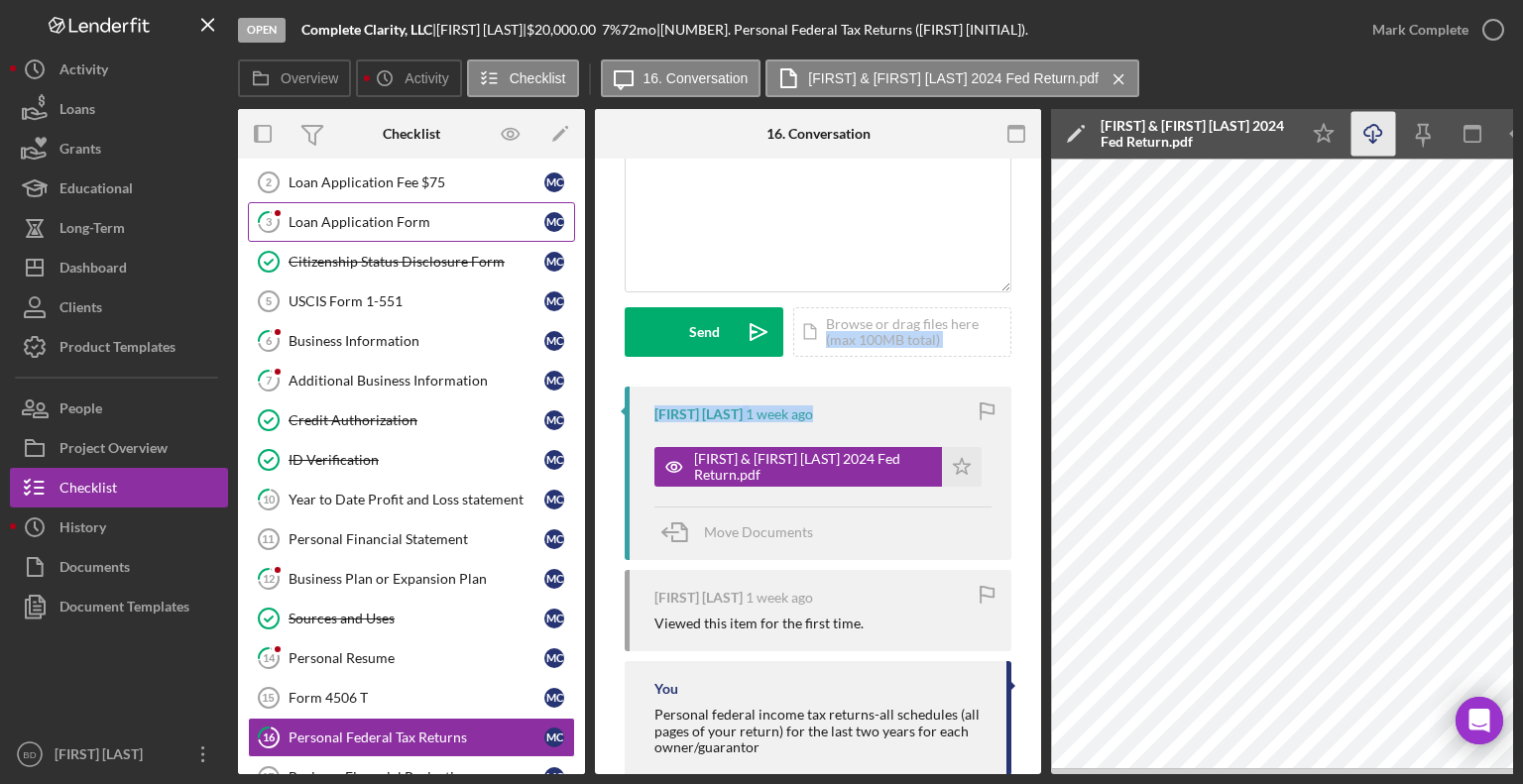 click on "Loan Application Form" at bounding box center (416, 222) 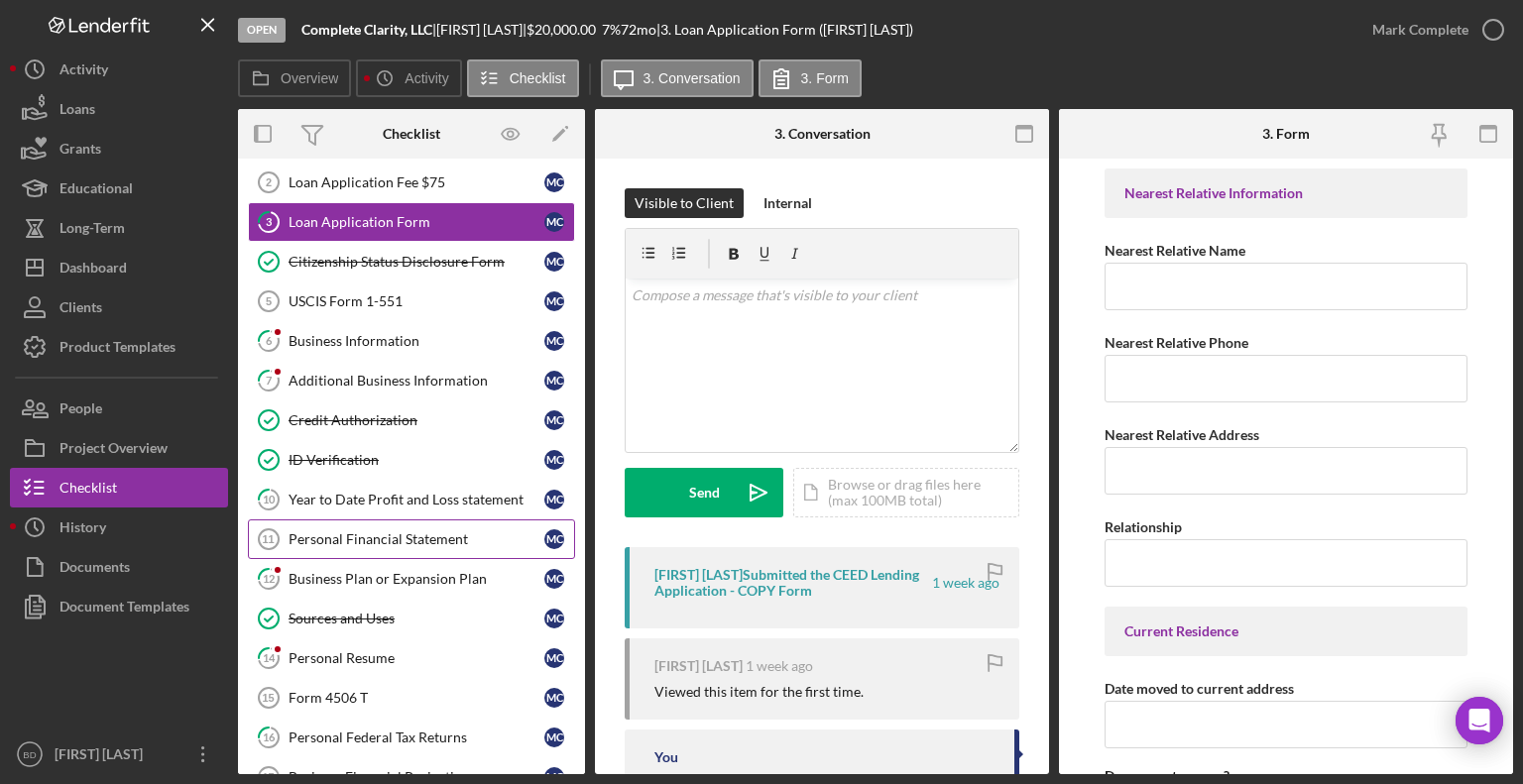 click on "Personal Financial Statement" at bounding box center (416, 539) 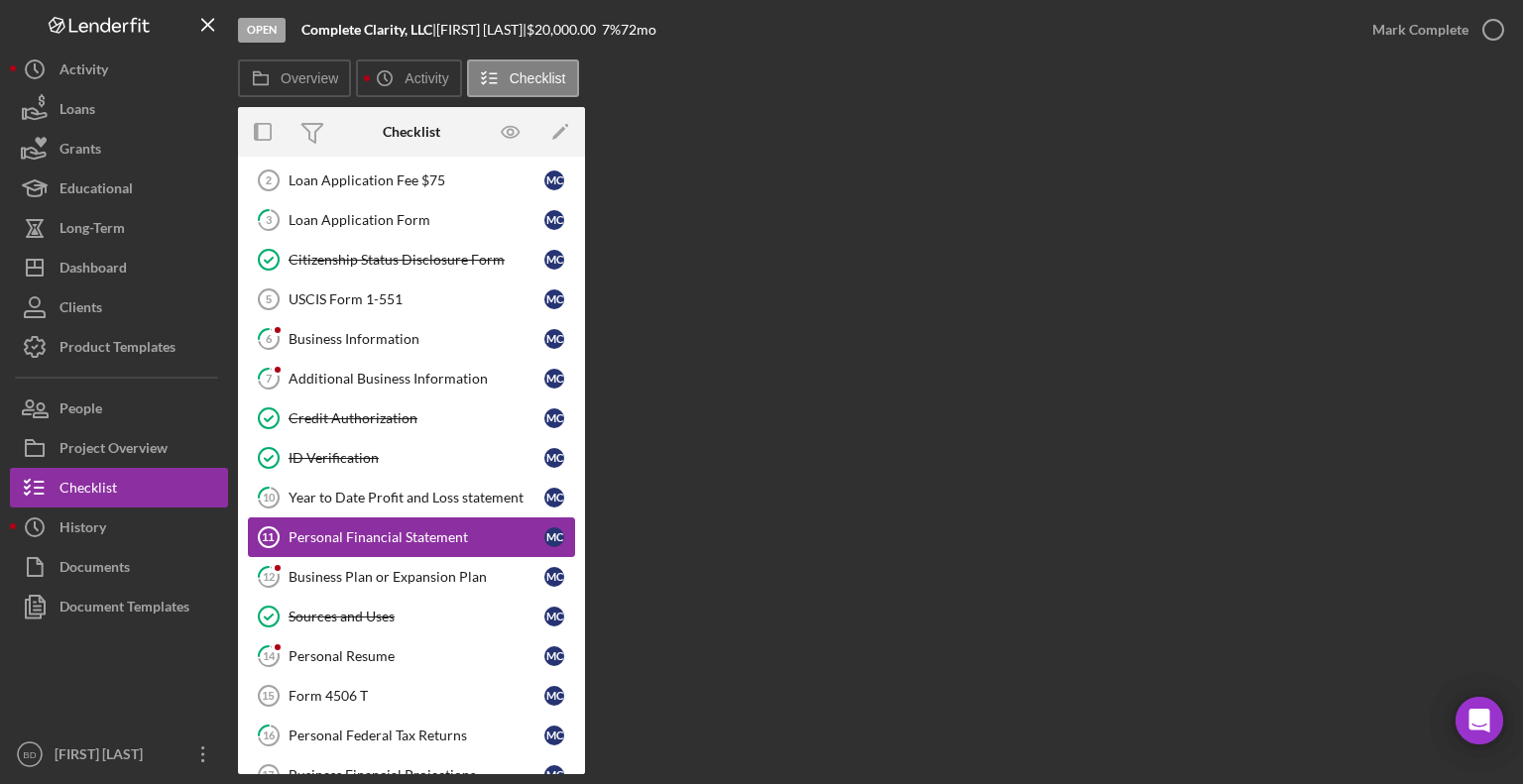click on "Personal Financial Statement" at bounding box center (416, 537) 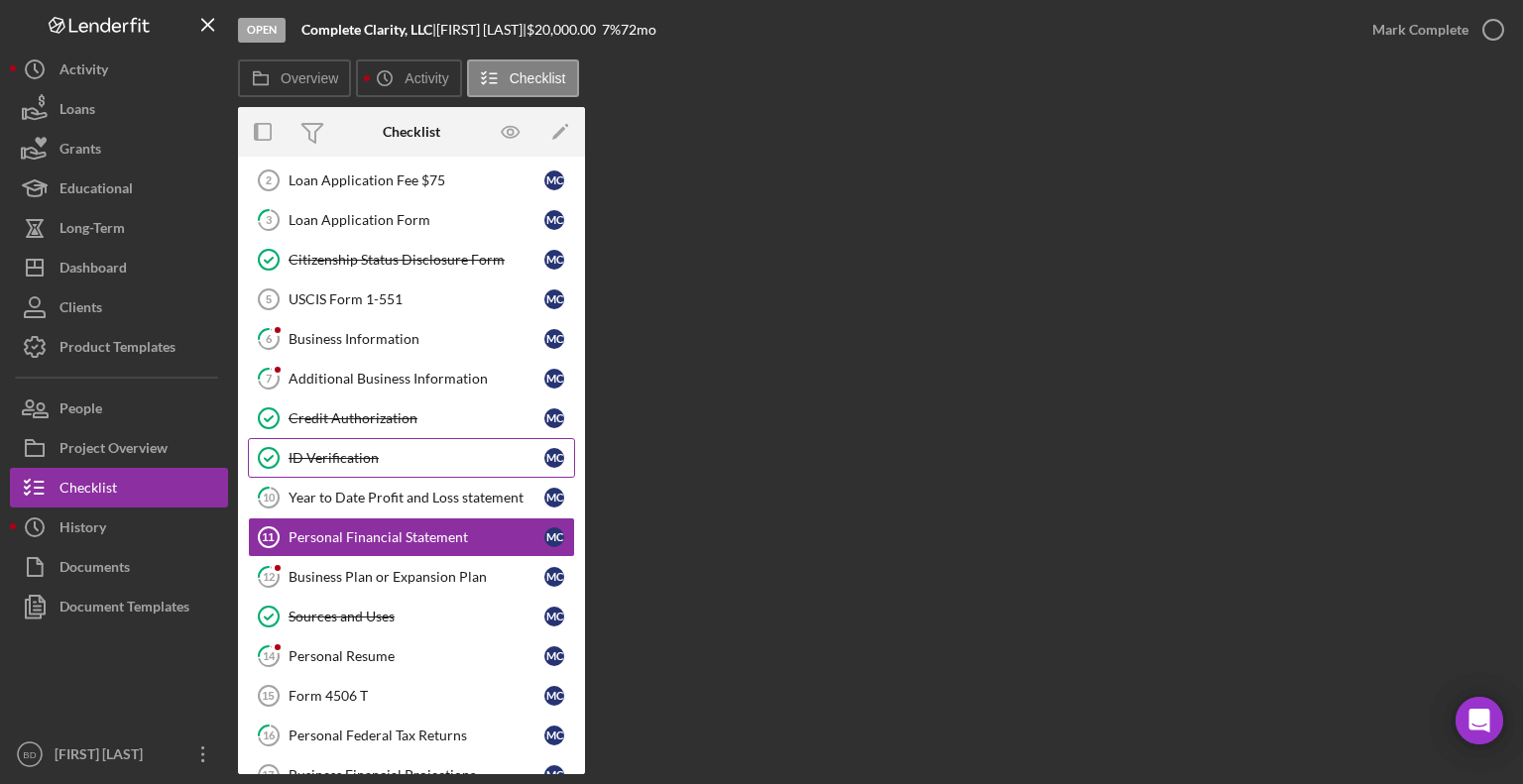 click on "ID Verification" at bounding box center [416, 458] 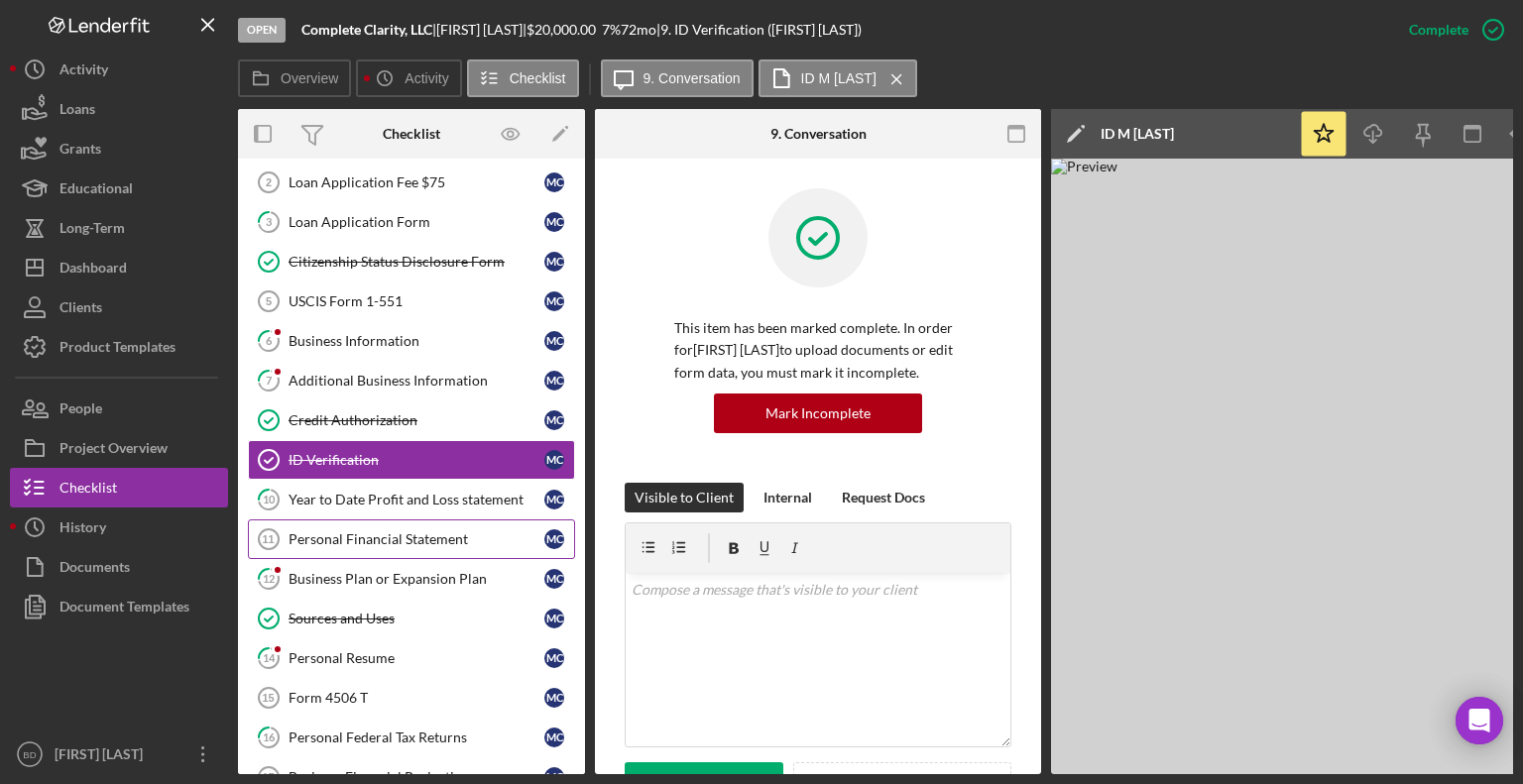 click on "Personal Financial Statement 11 Personal Financial Statement M [LAST]" at bounding box center [411, 539] 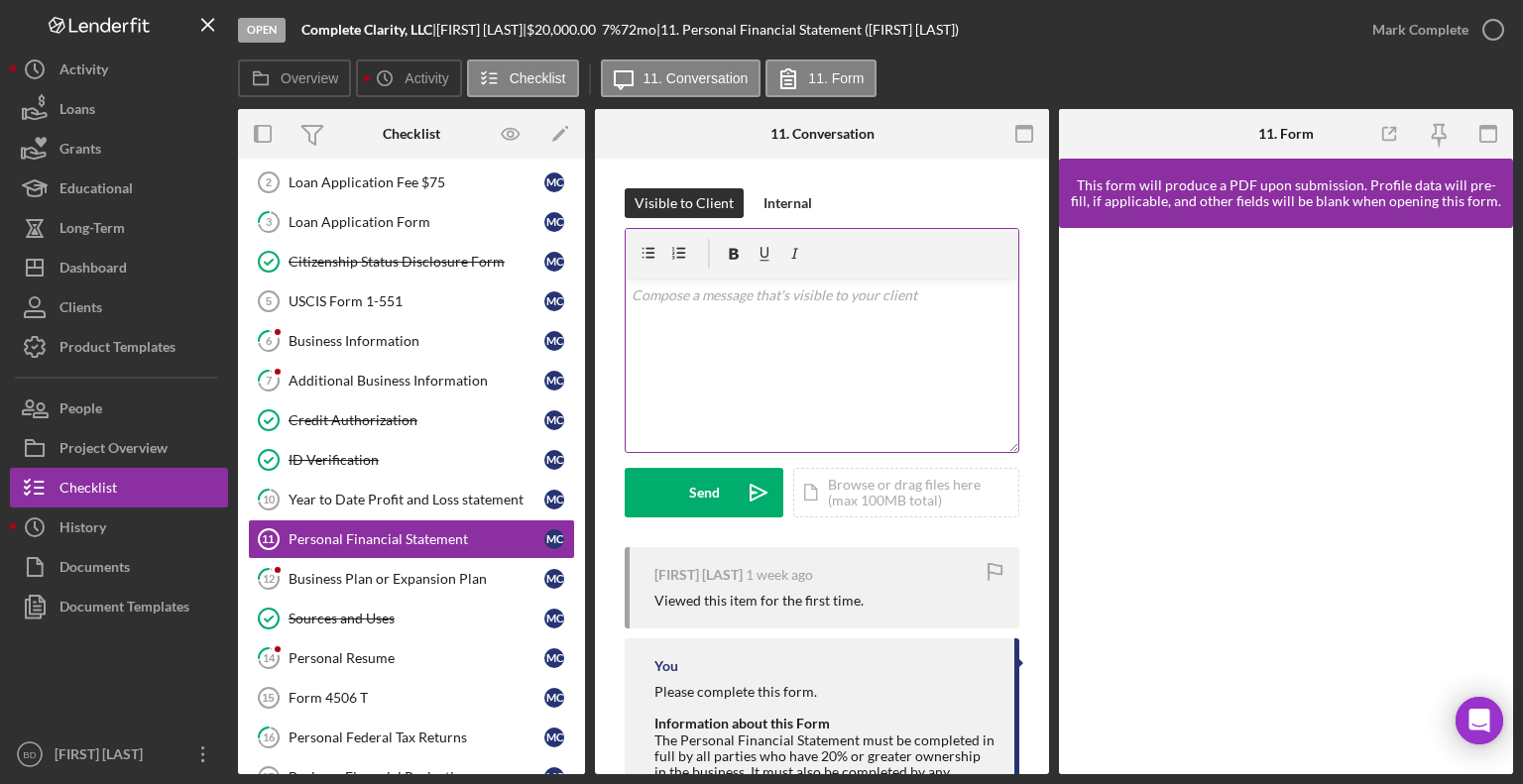 click at bounding box center (822, 295) 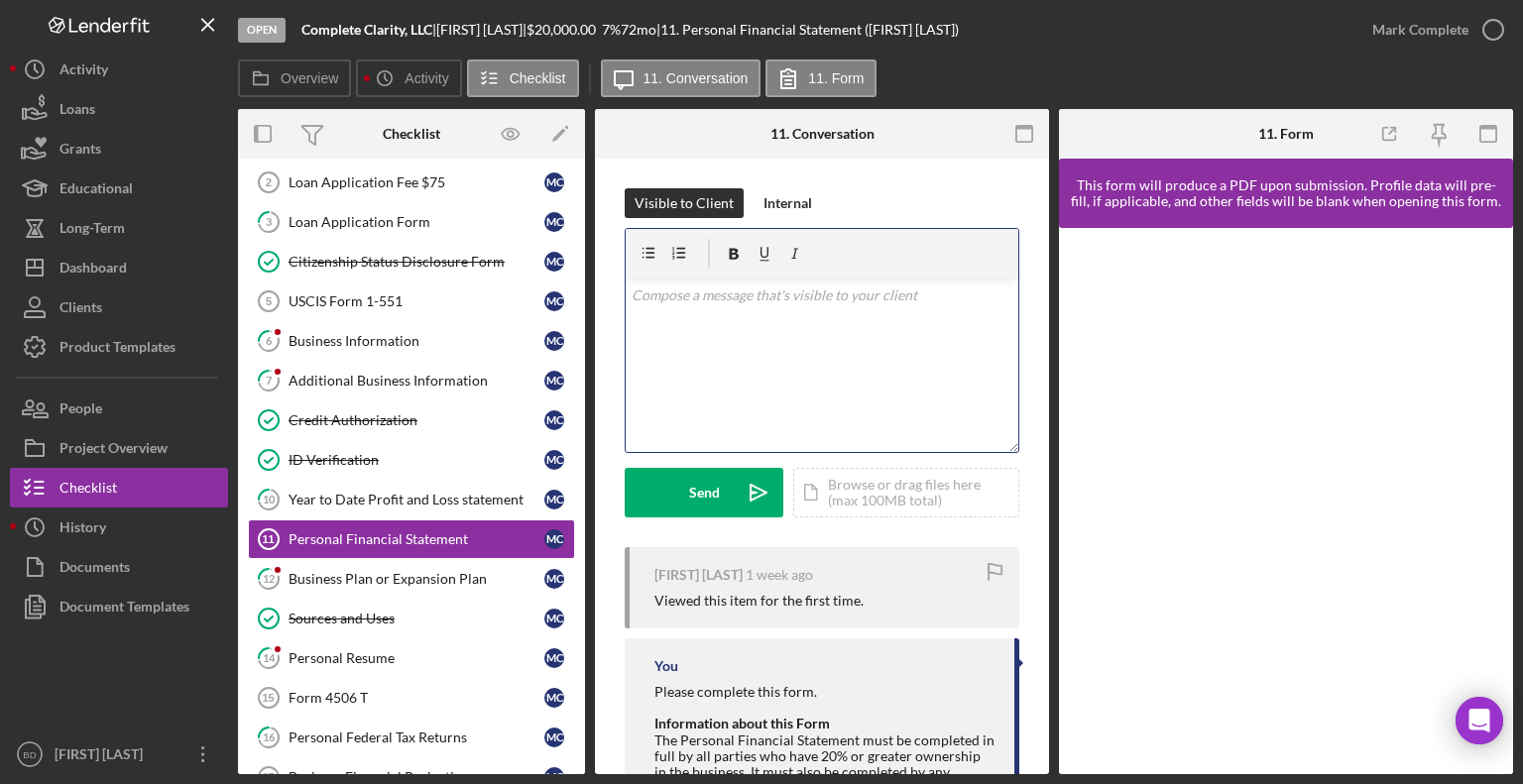 type 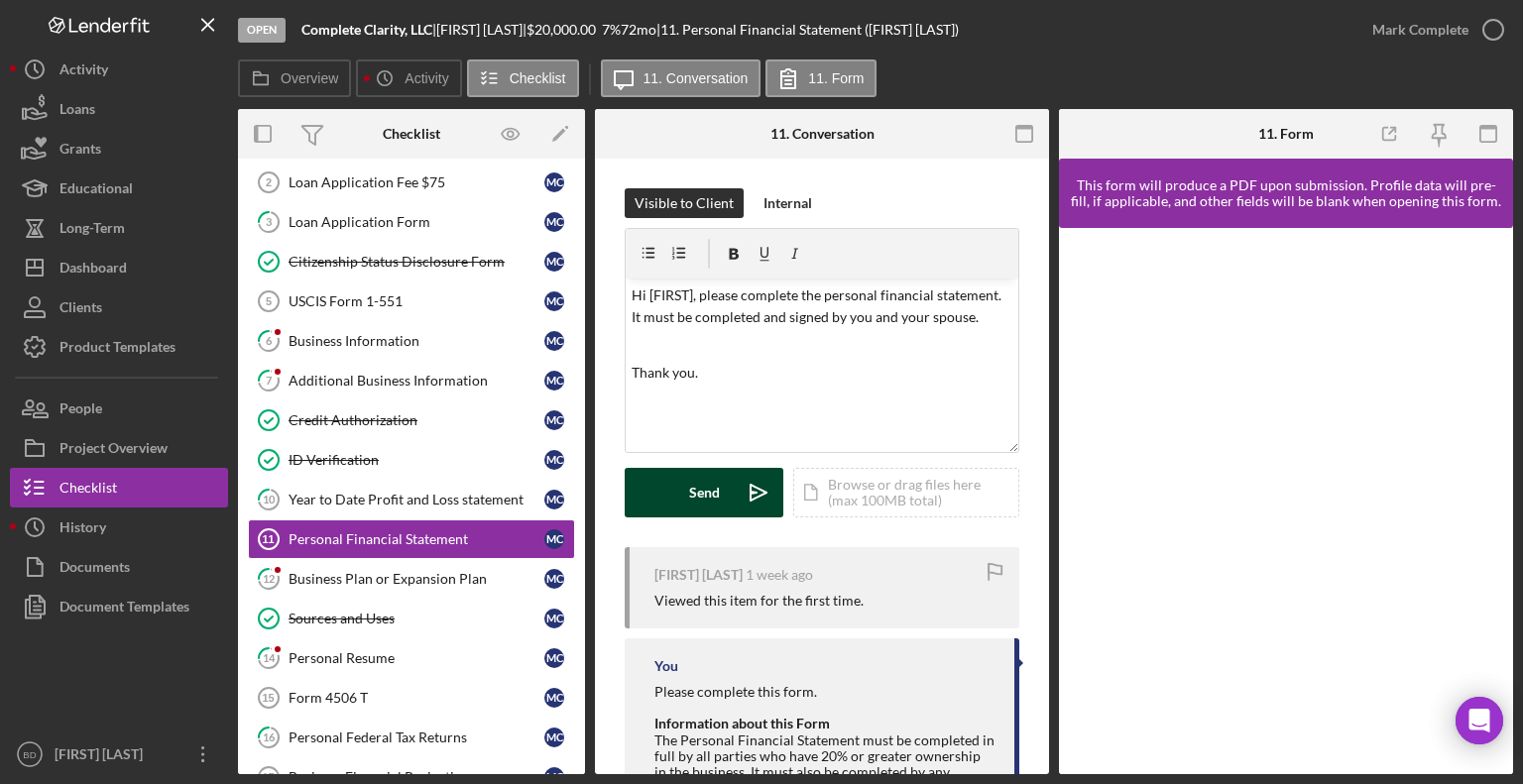 click on "Send" at bounding box center [704, 493] 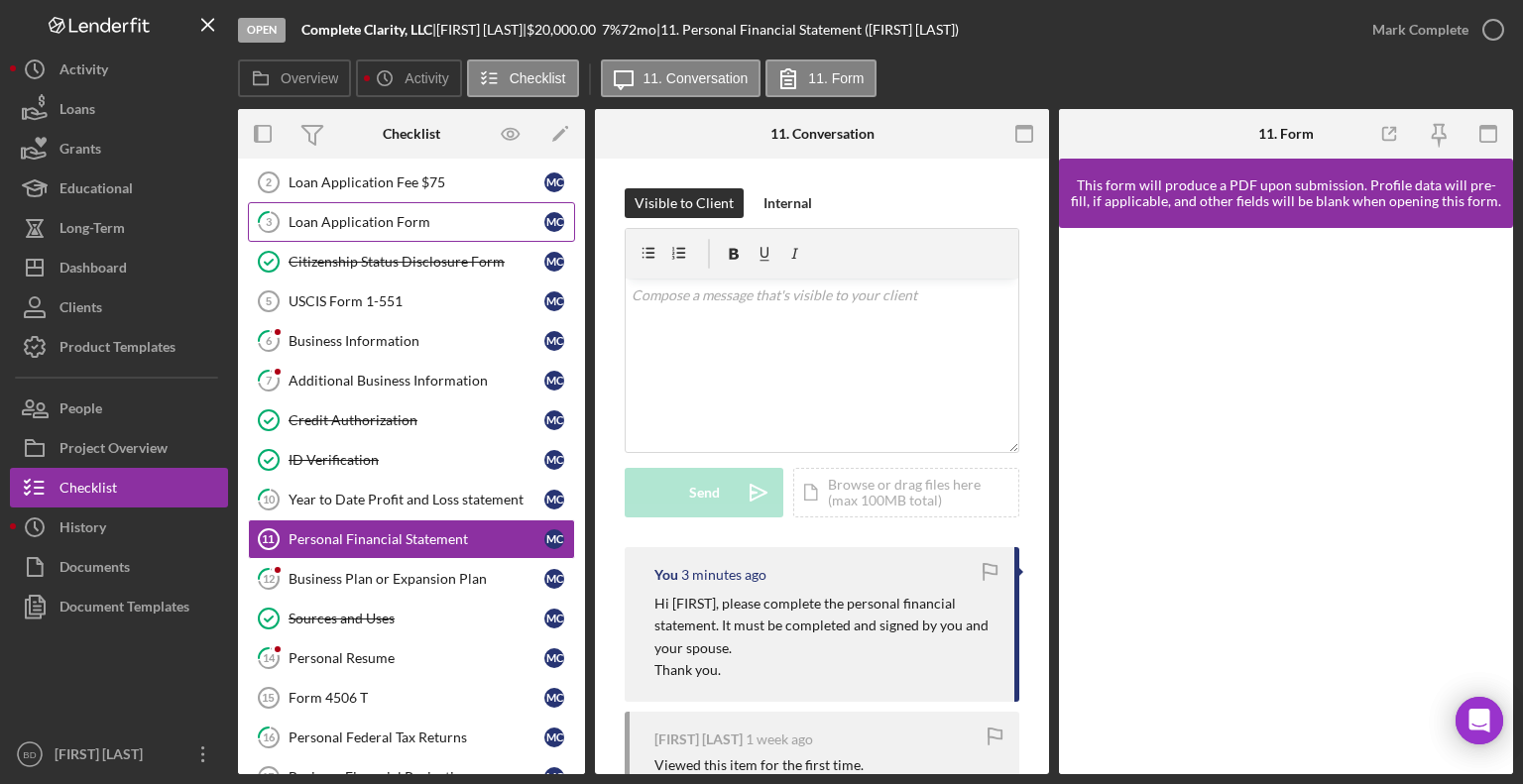 click on "Loan Application Form" at bounding box center (416, 222) 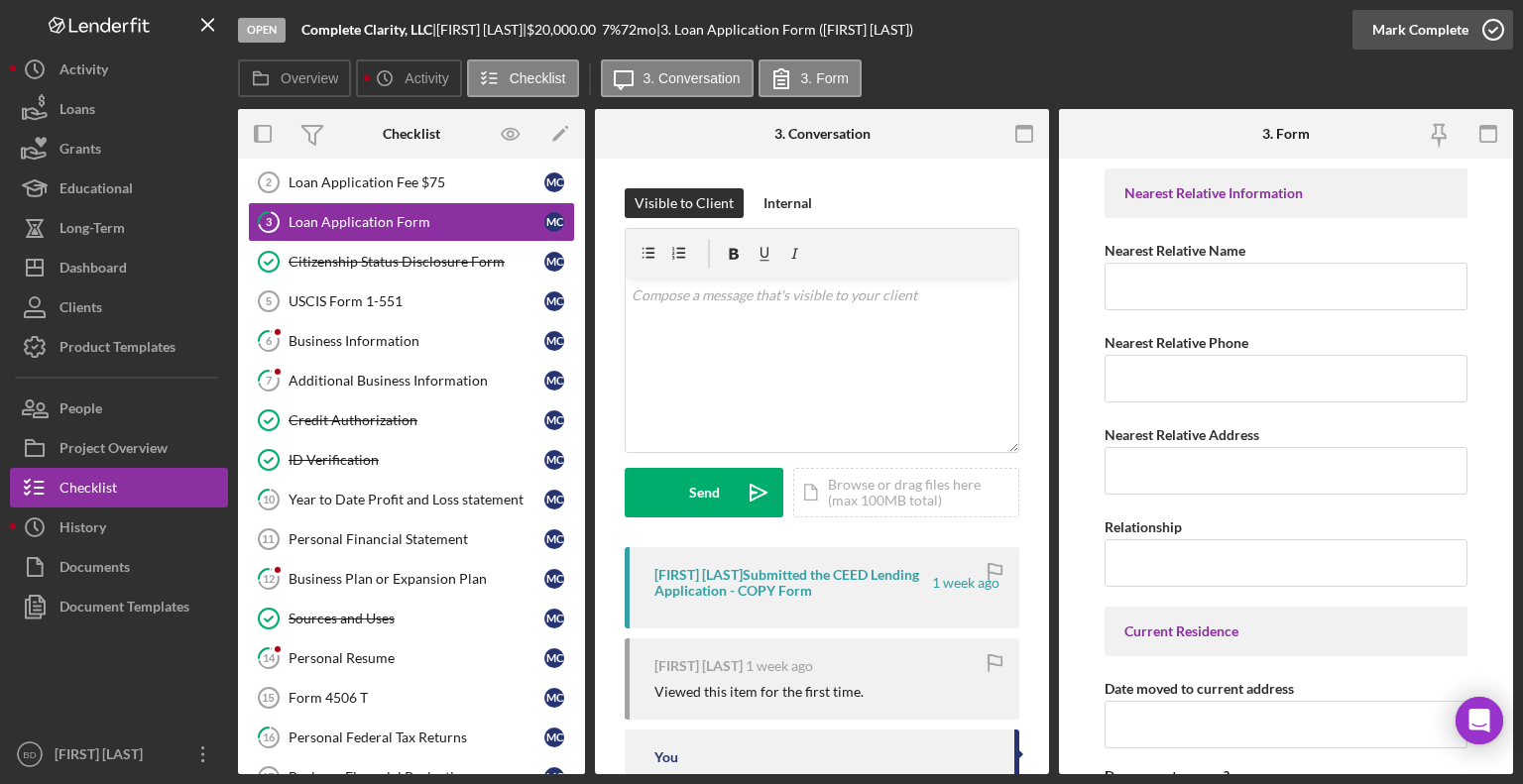 click 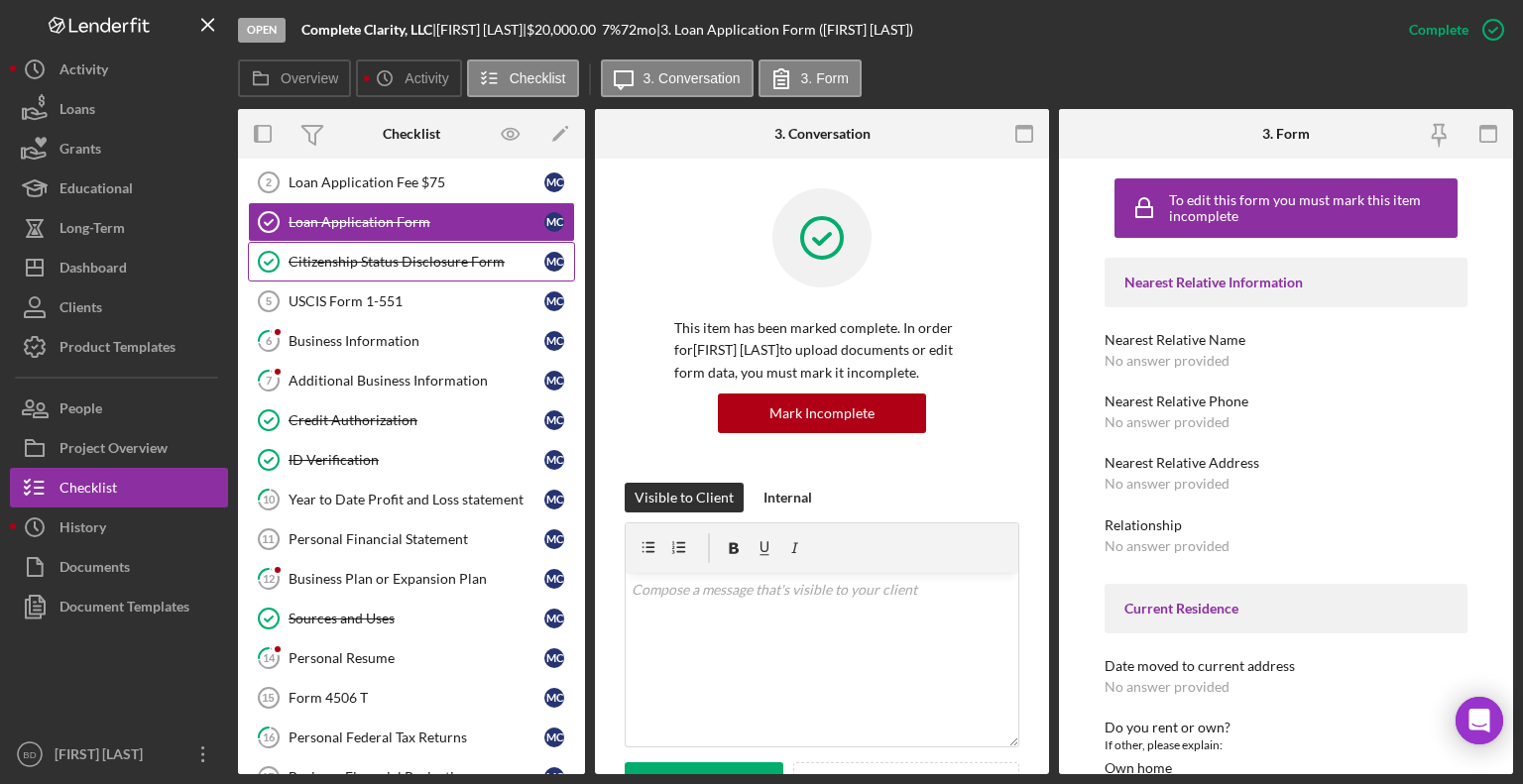 click on "Citizenship Status Disclosure Form" at bounding box center [416, 262] 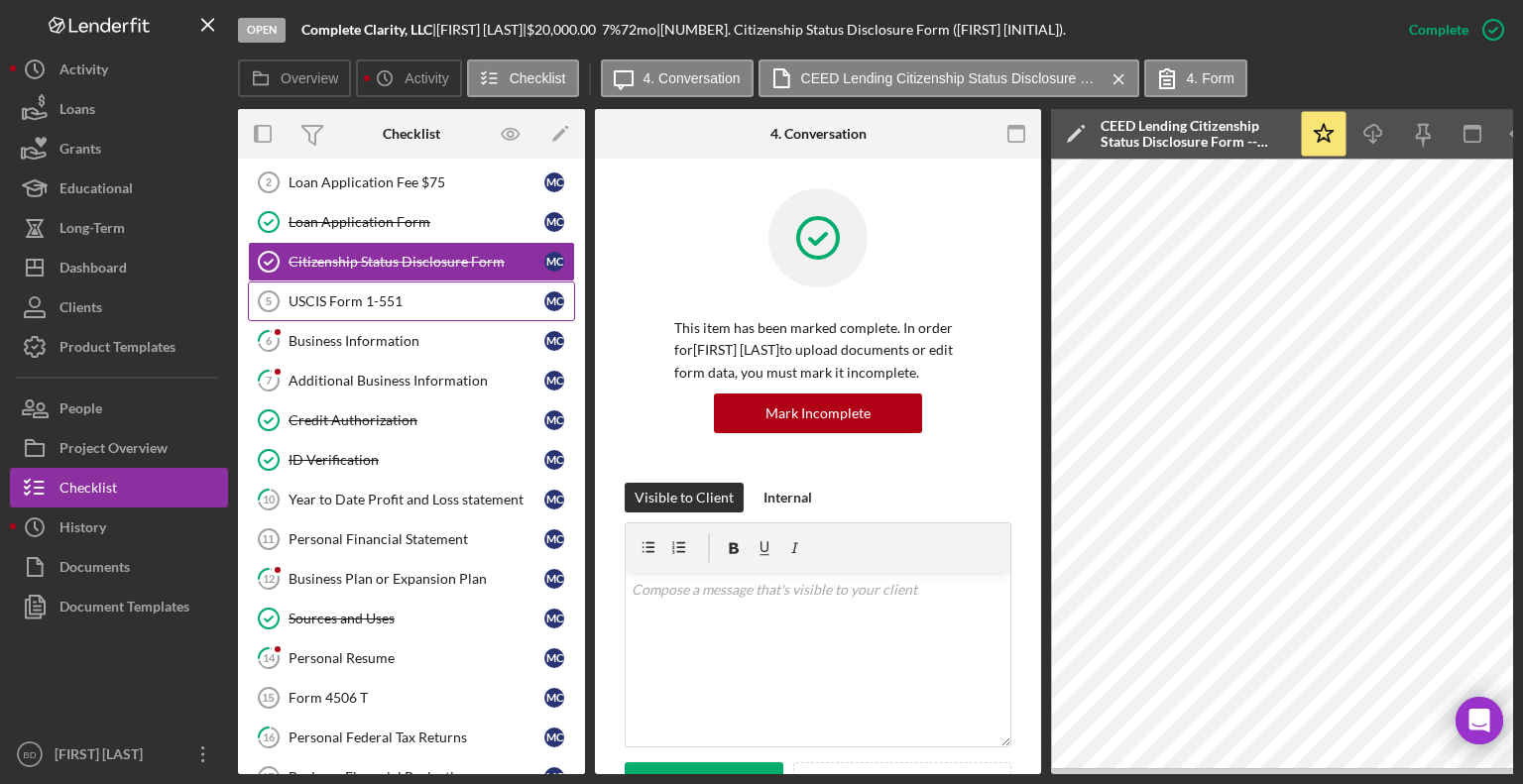 click on "USCIS Form 1-551 5 USCIS Form 1-551 [FIRST] [LAST]" at bounding box center [411, 301] 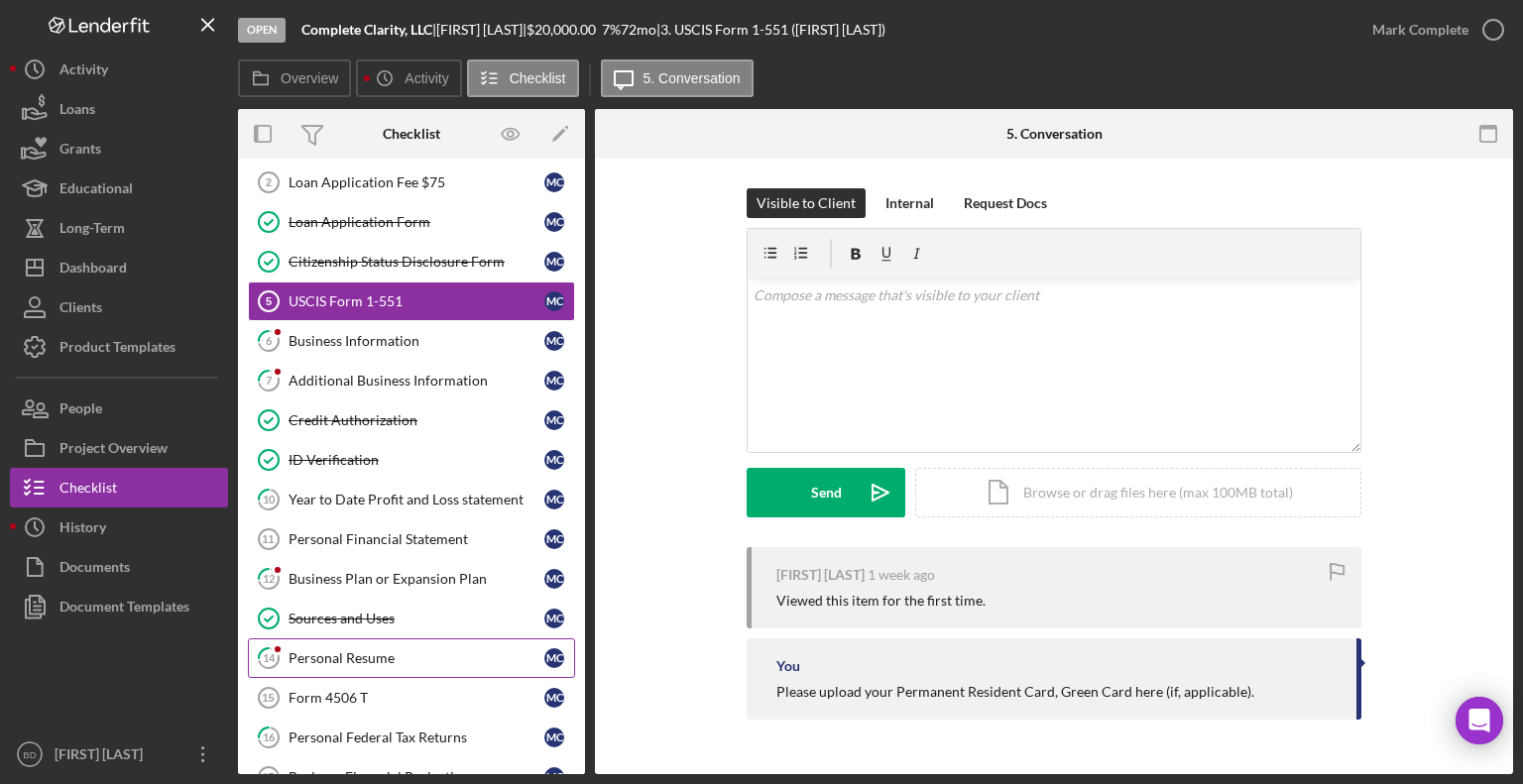 click on "Personal Resume" at bounding box center [416, 658] 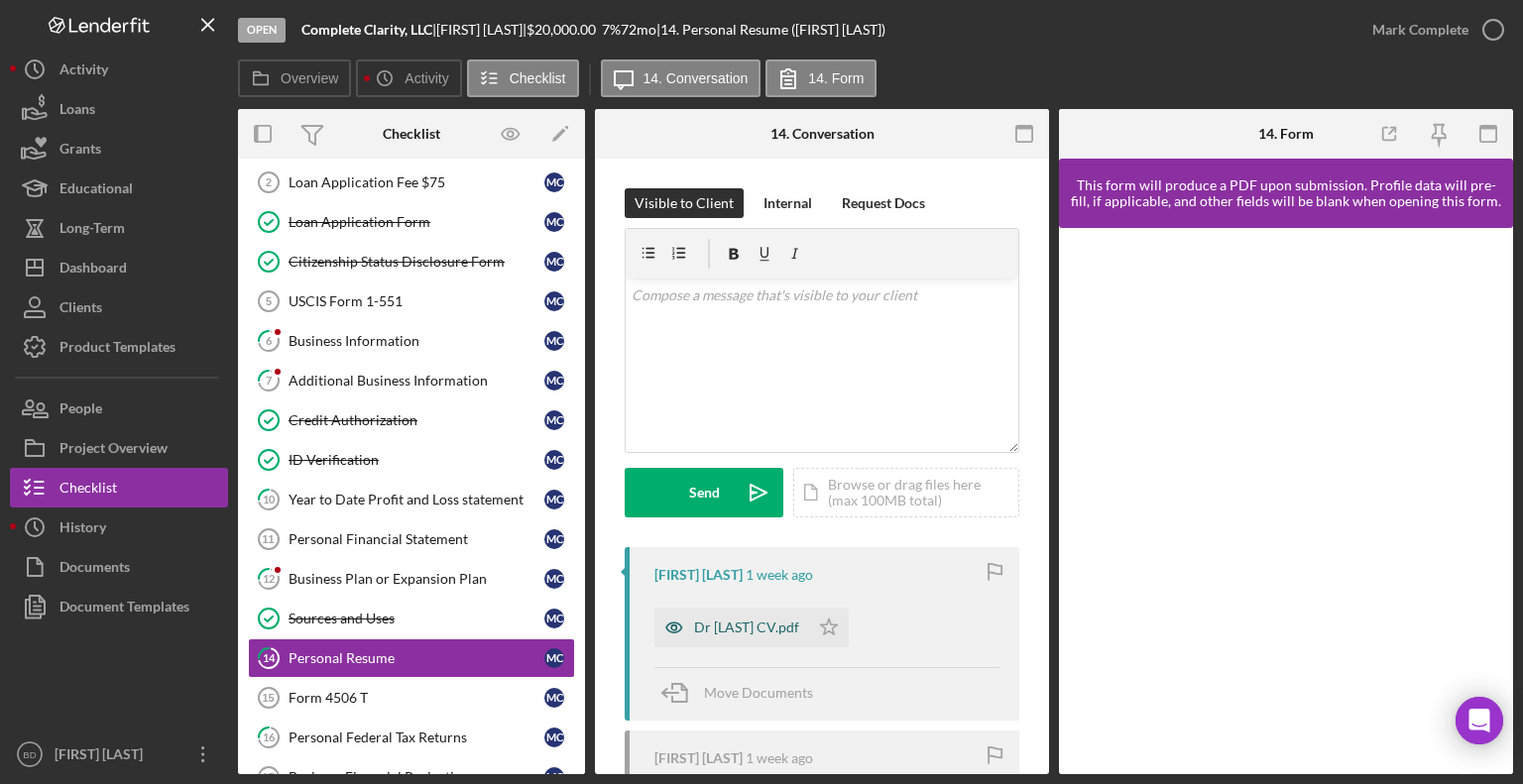 click on "Dr [LAST] CV.pdf" at bounding box center (747, 627) 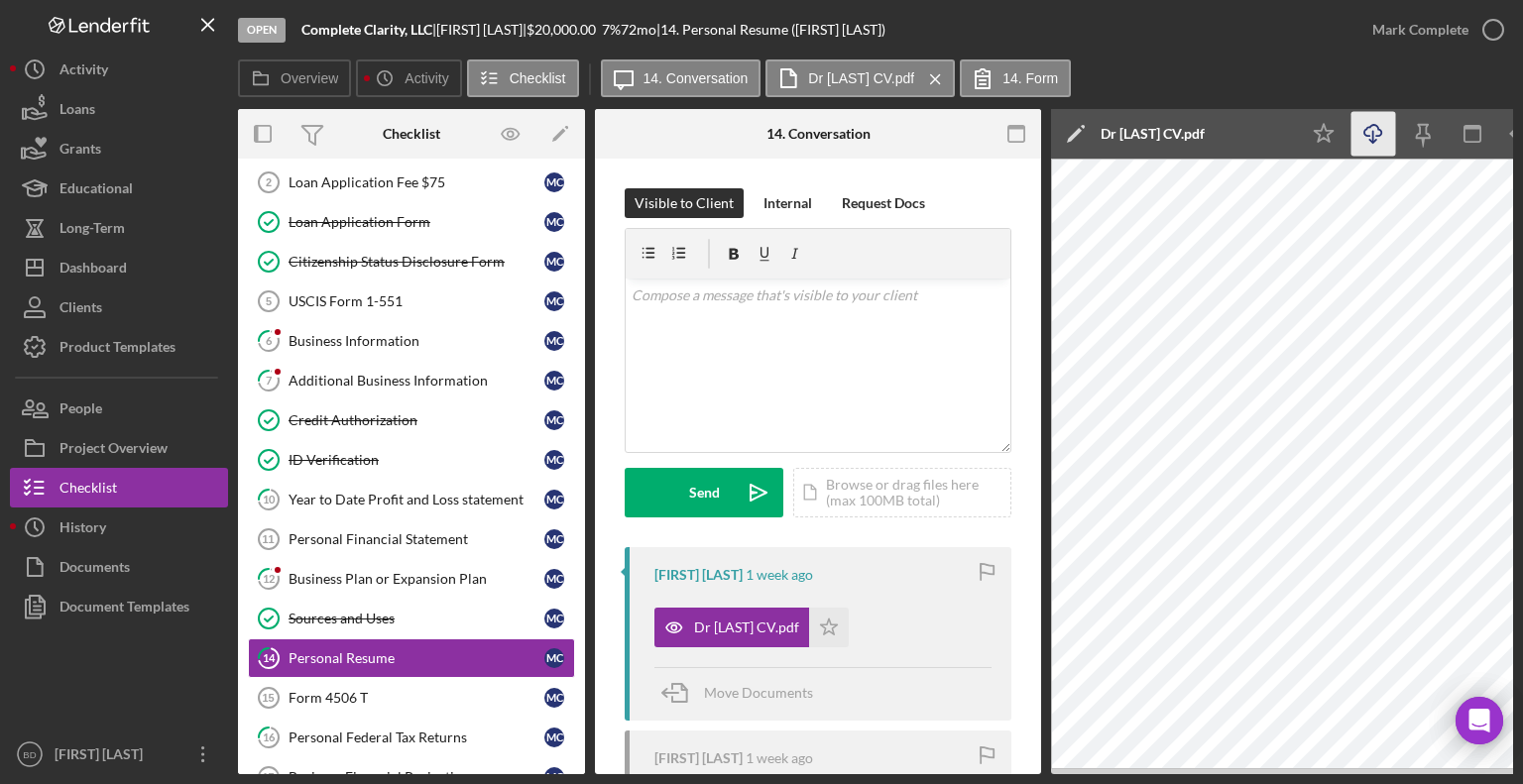 click on "Icon/Download" 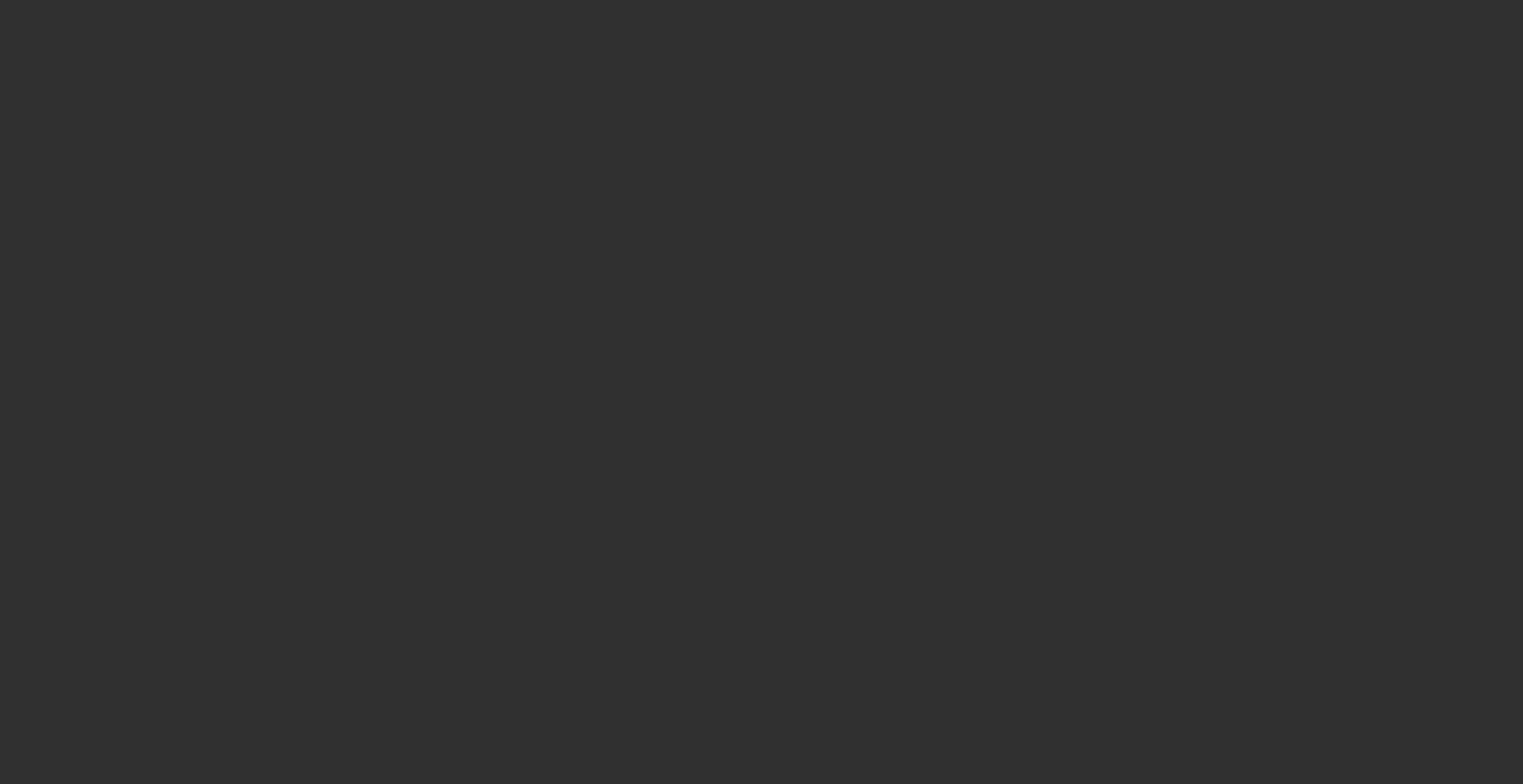 scroll, scrollTop: 0, scrollLeft: 0, axis: both 